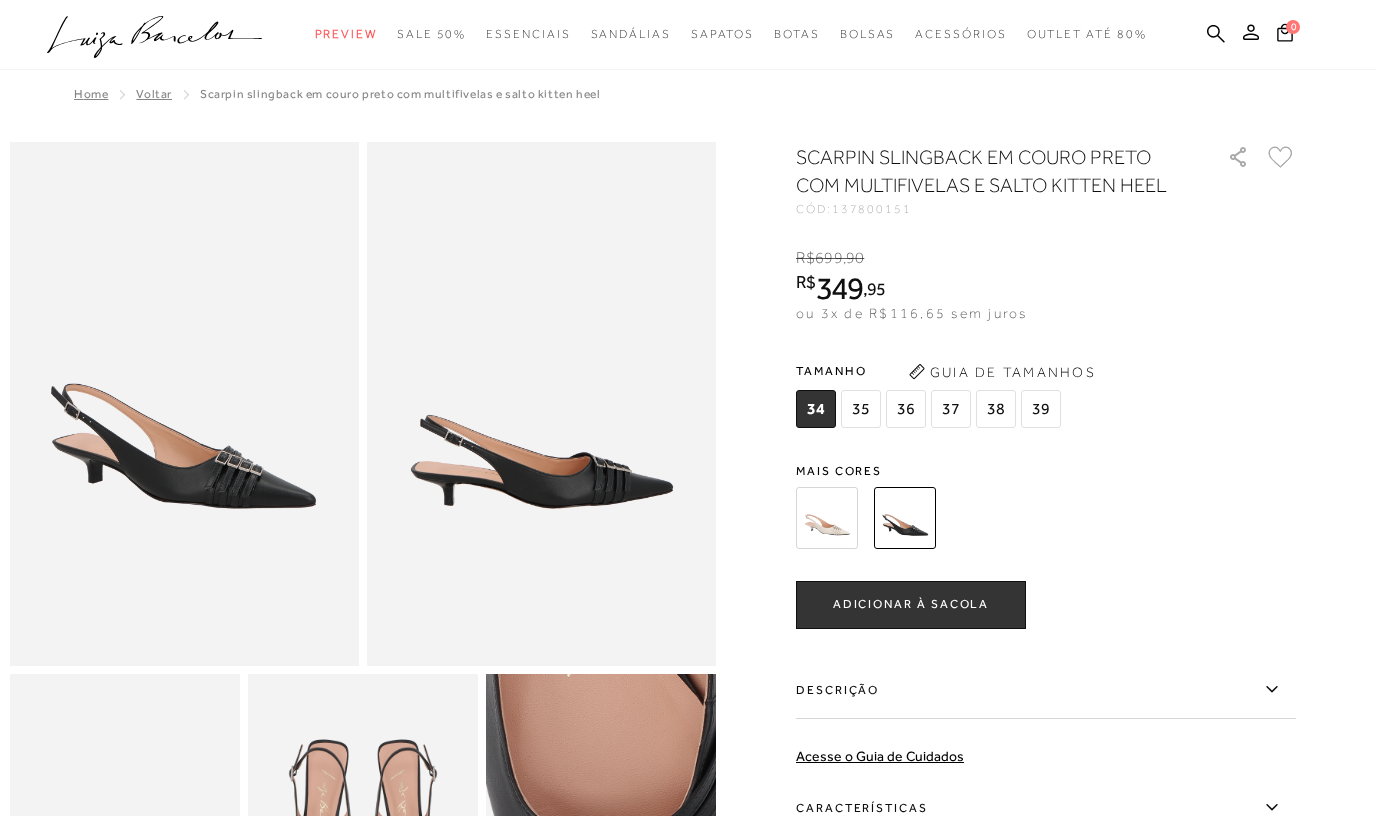 scroll, scrollTop: 338, scrollLeft: 0, axis: vertical 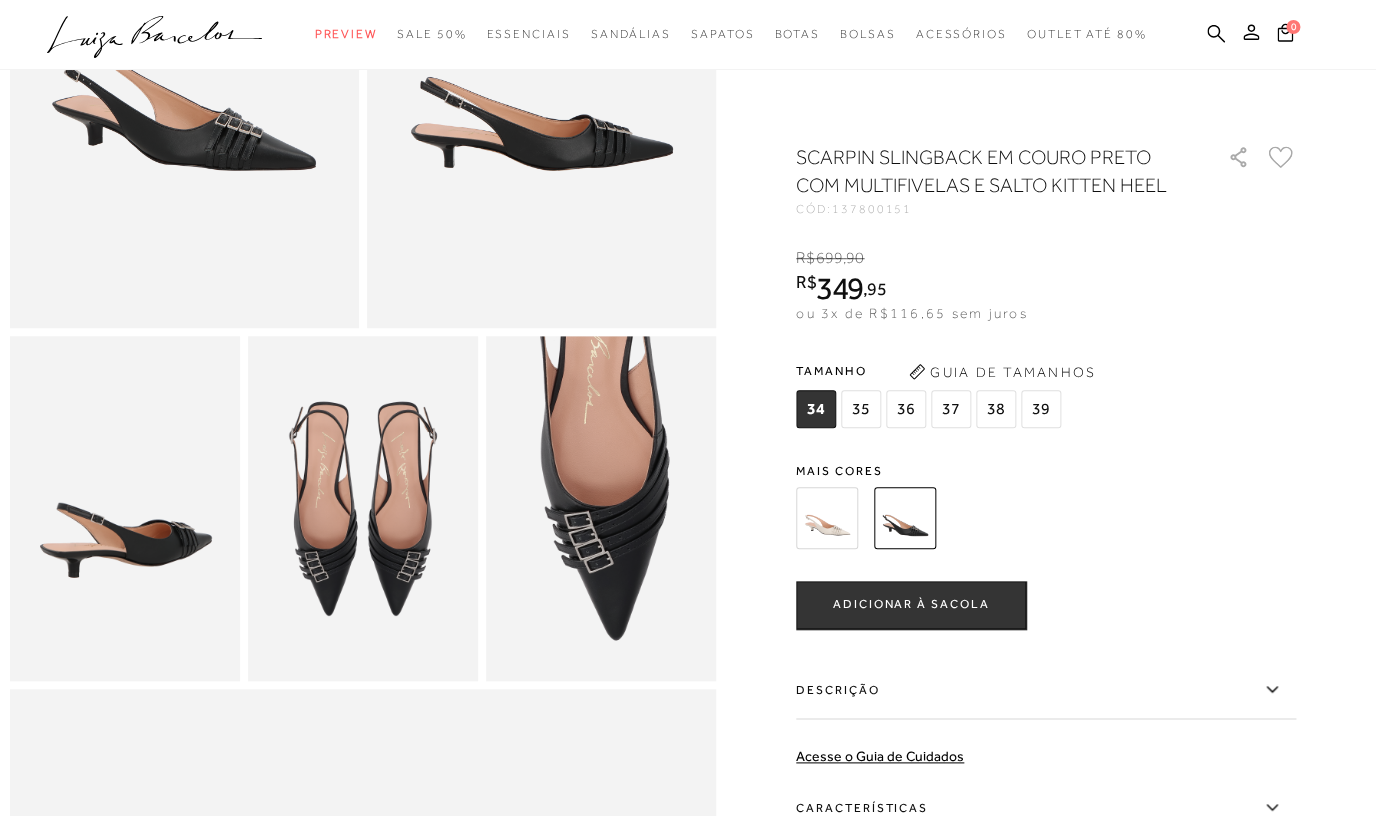 click at bounding box center [827, 518] 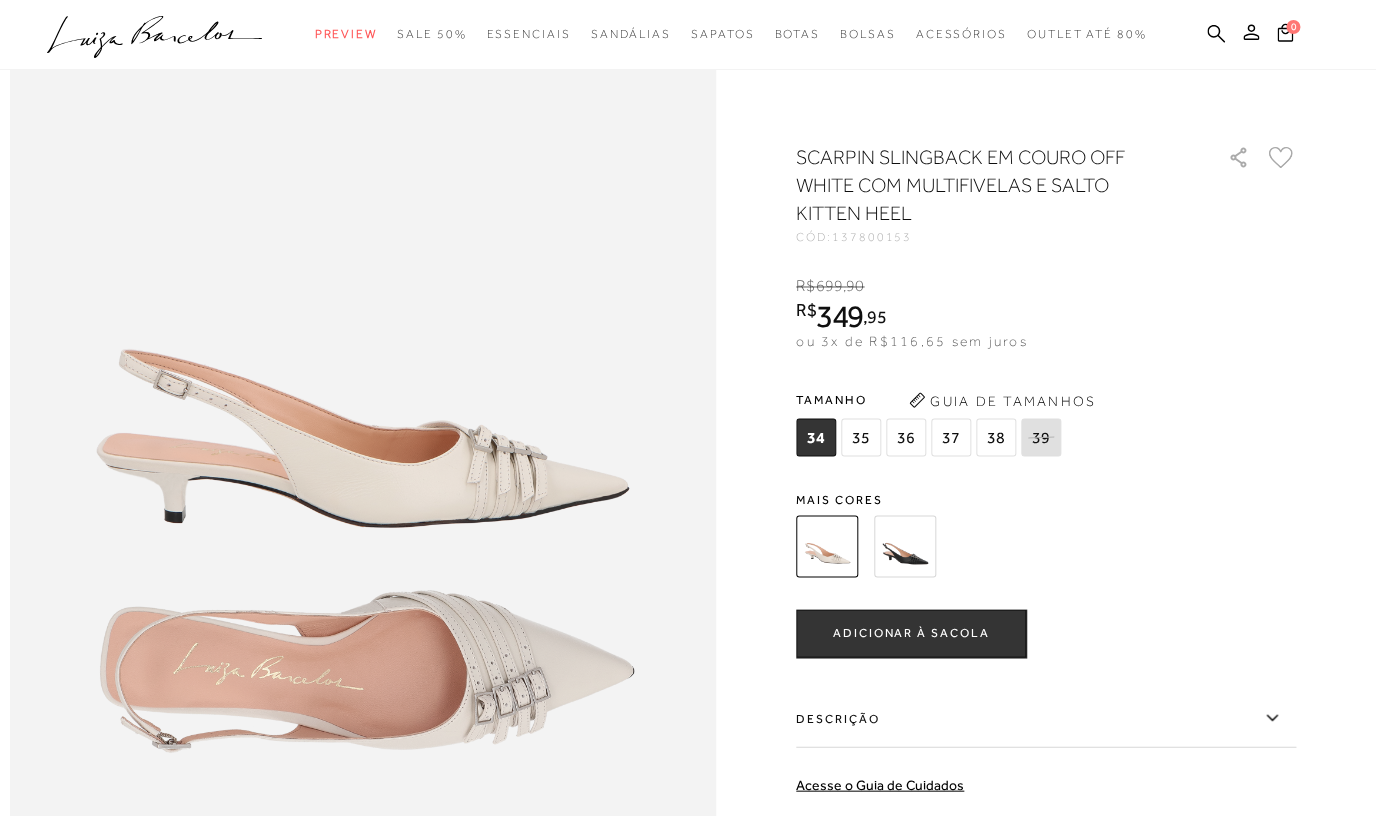 scroll, scrollTop: 1020, scrollLeft: 0, axis: vertical 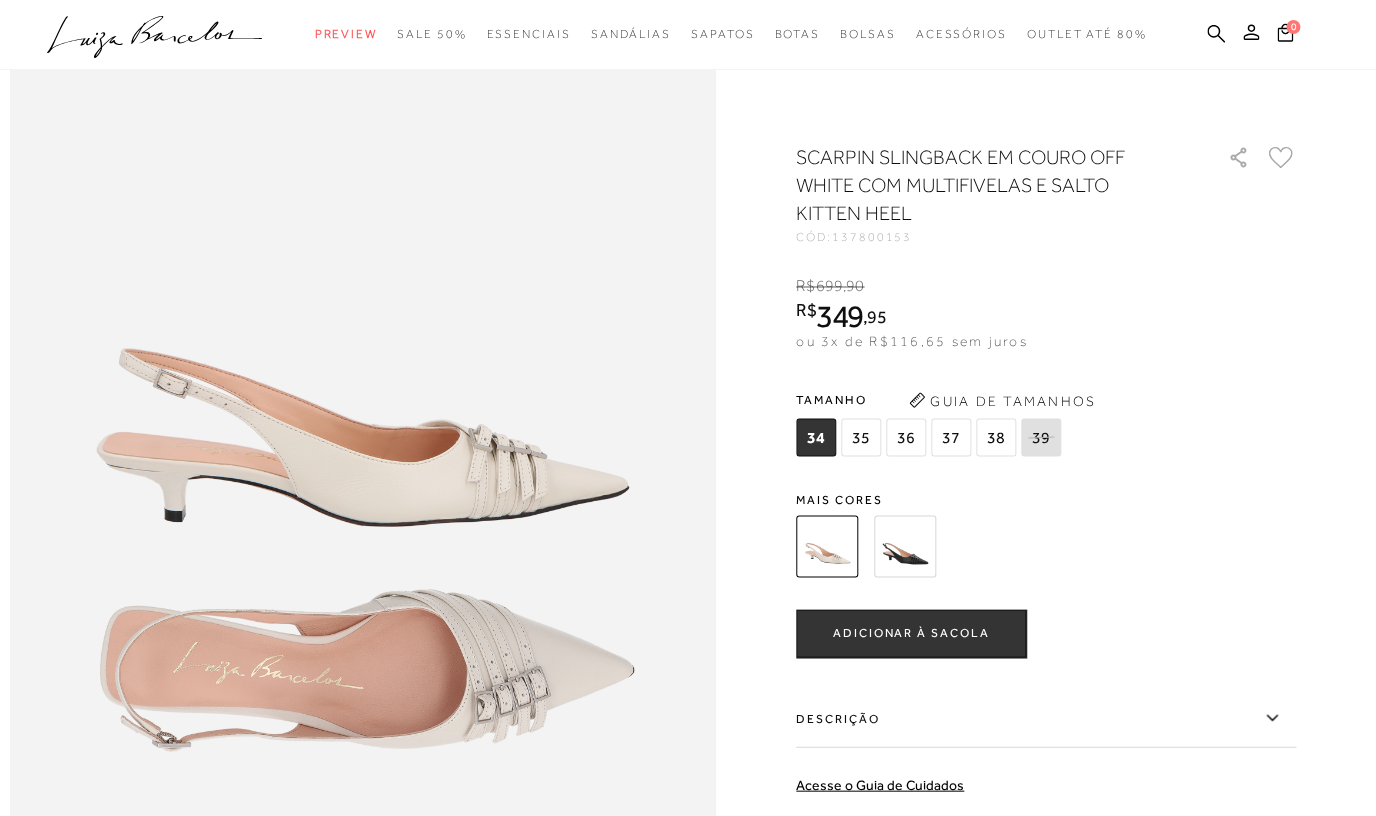 click at bounding box center [905, 546] 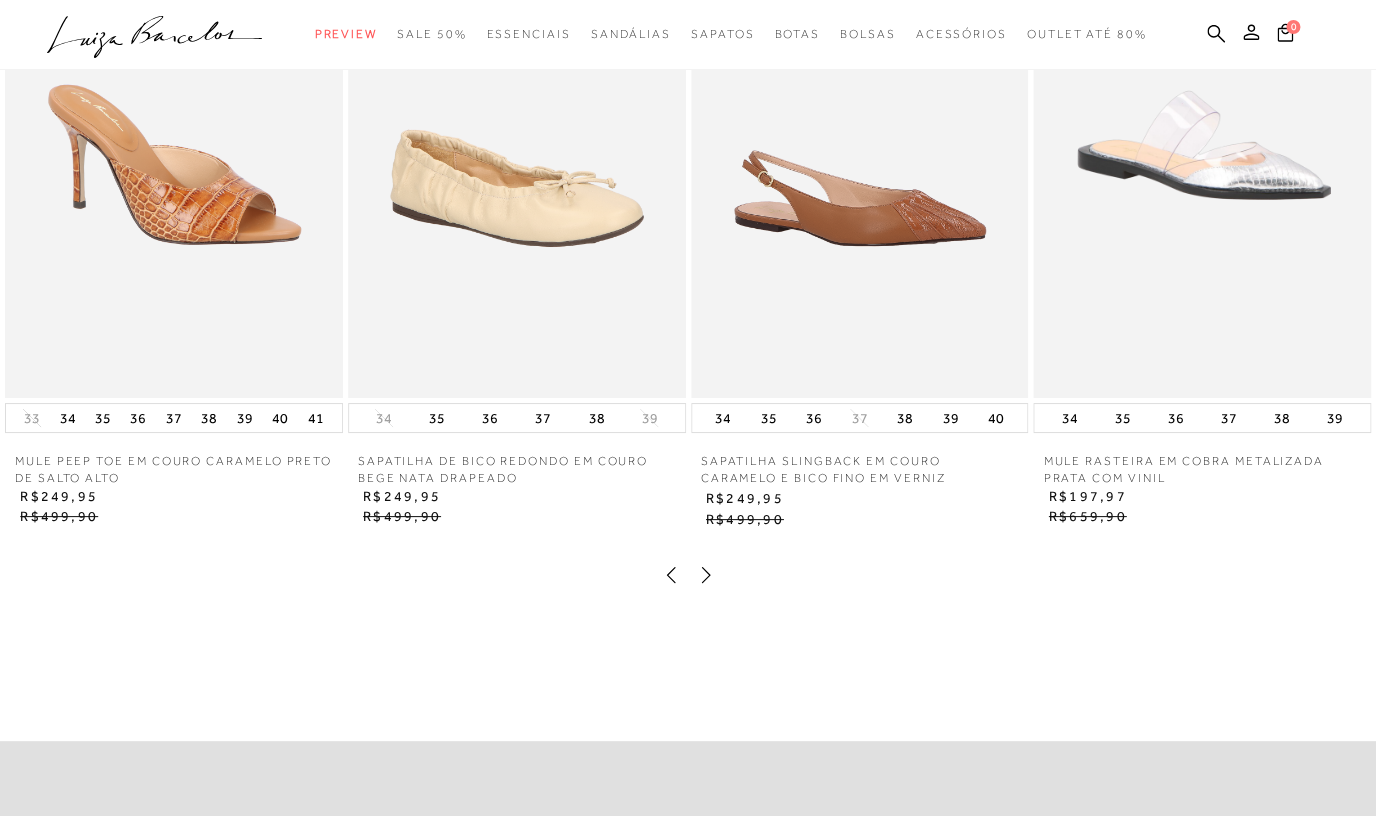 scroll, scrollTop: 2496, scrollLeft: 0, axis: vertical 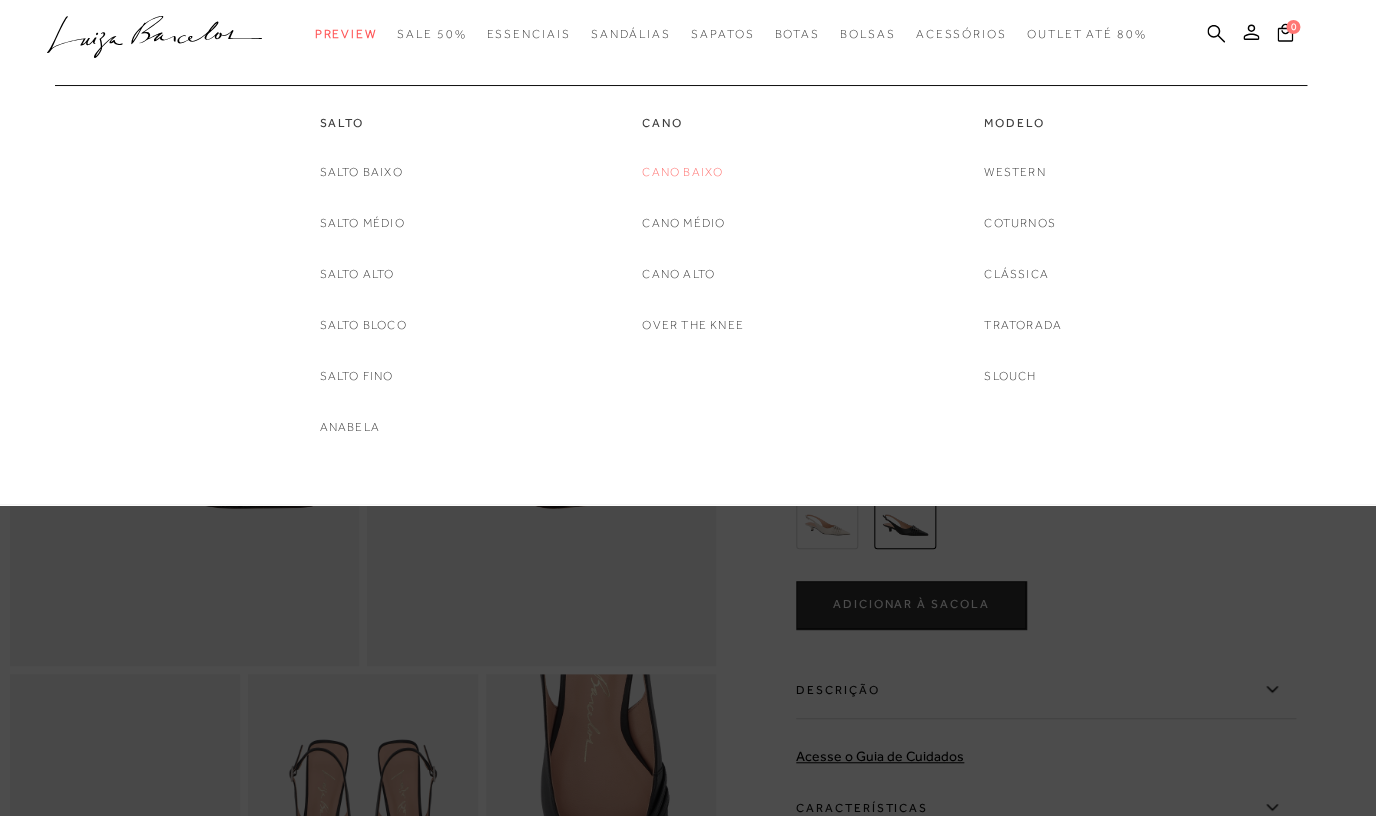 click on "Cano Baixo" at bounding box center [682, 172] 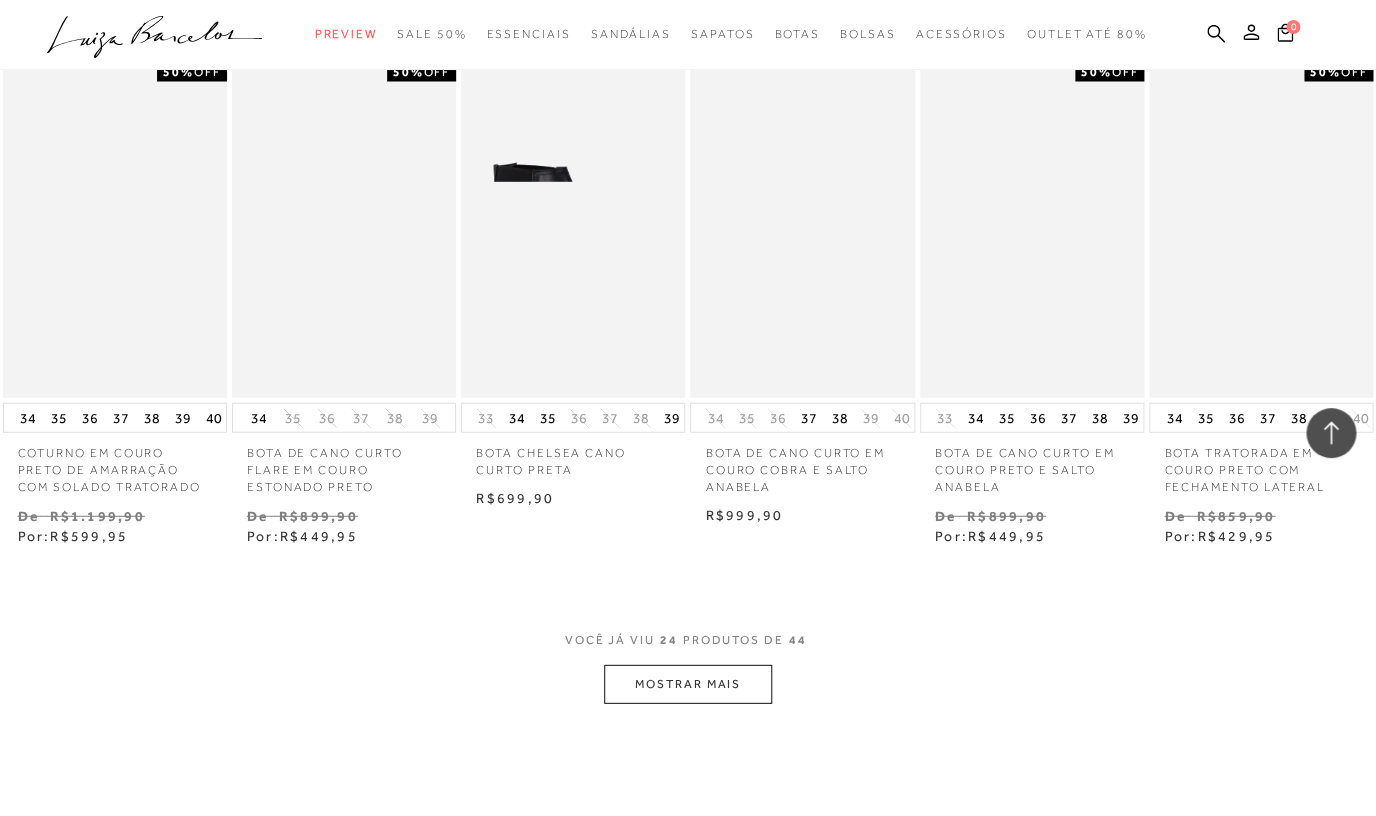 scroll, scrollTop: 1597, scrollLeft: 0, axis: vertical 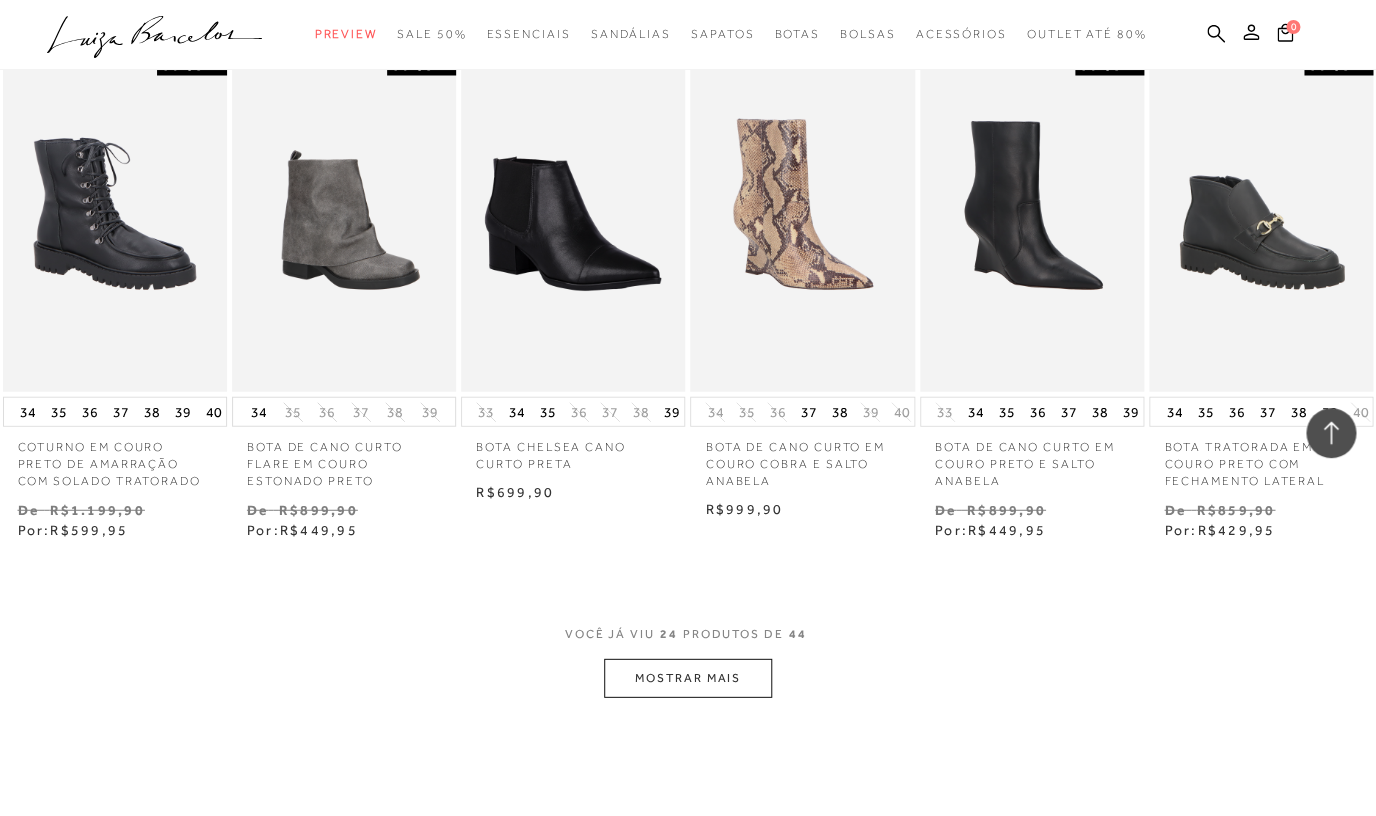 click on "MOSTRAR MAIS" at bounding box center [688, 678] 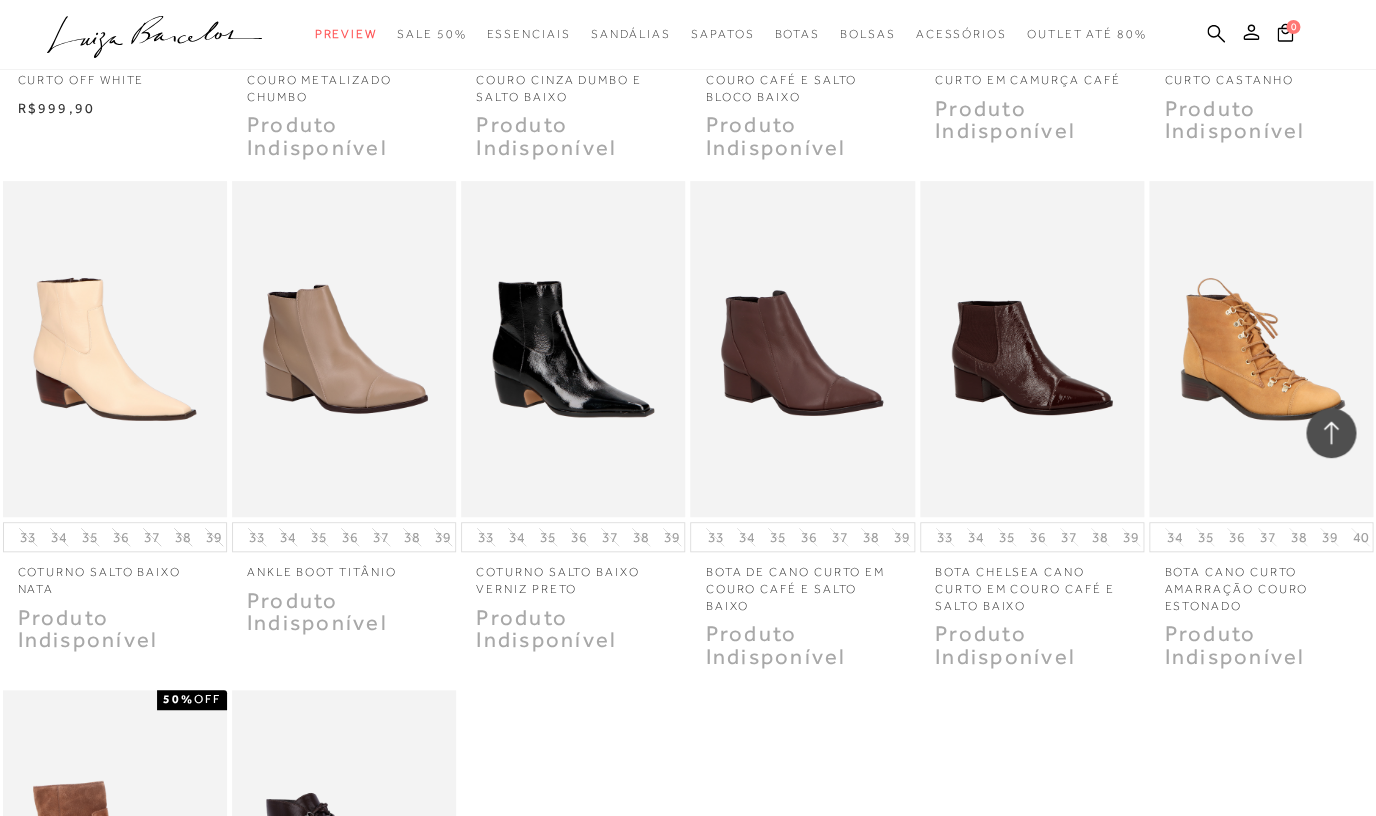 scroll, scrollTop: 2999, scrollLeft: 0, axis: vertical 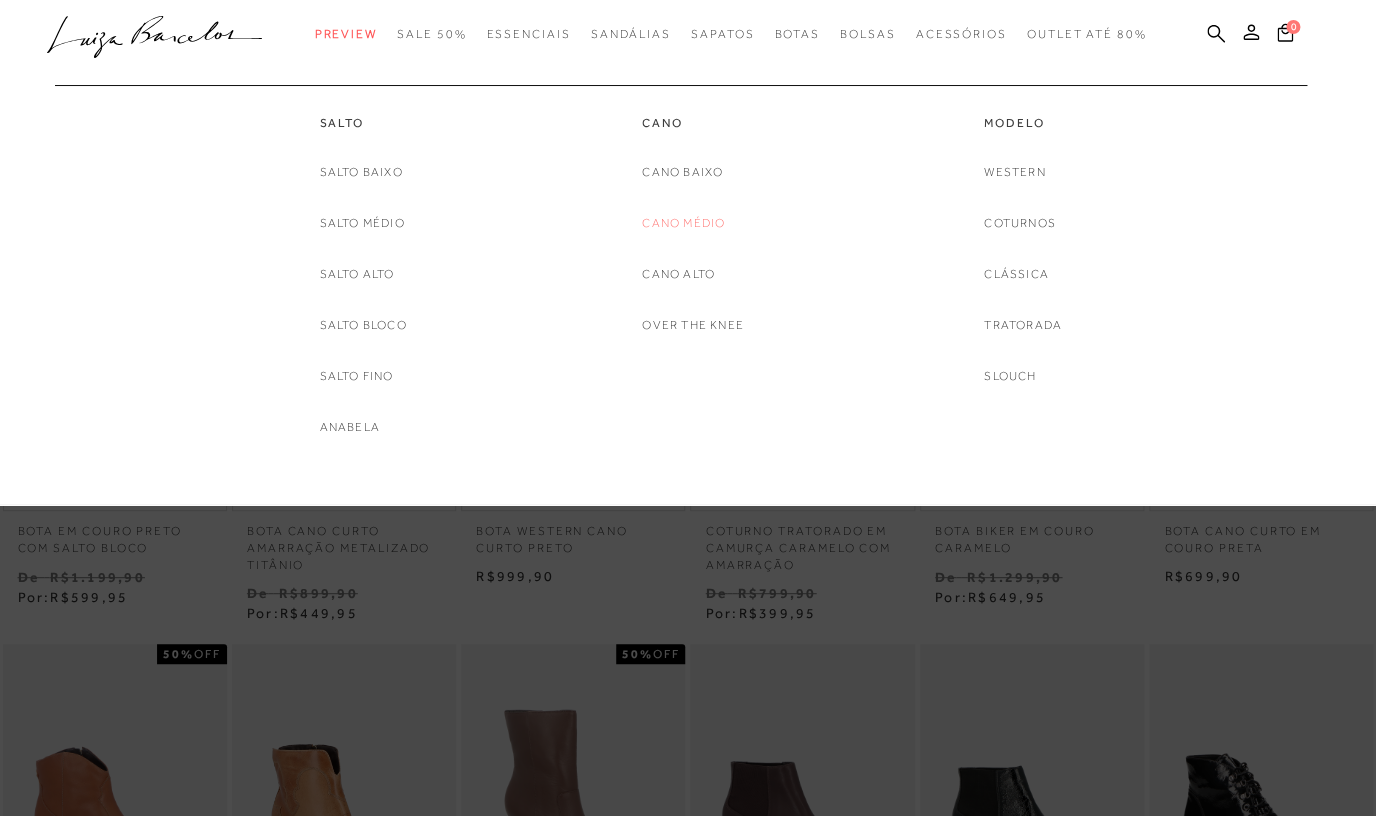 click on "Cano Médio" at bounding box center [683, 223] 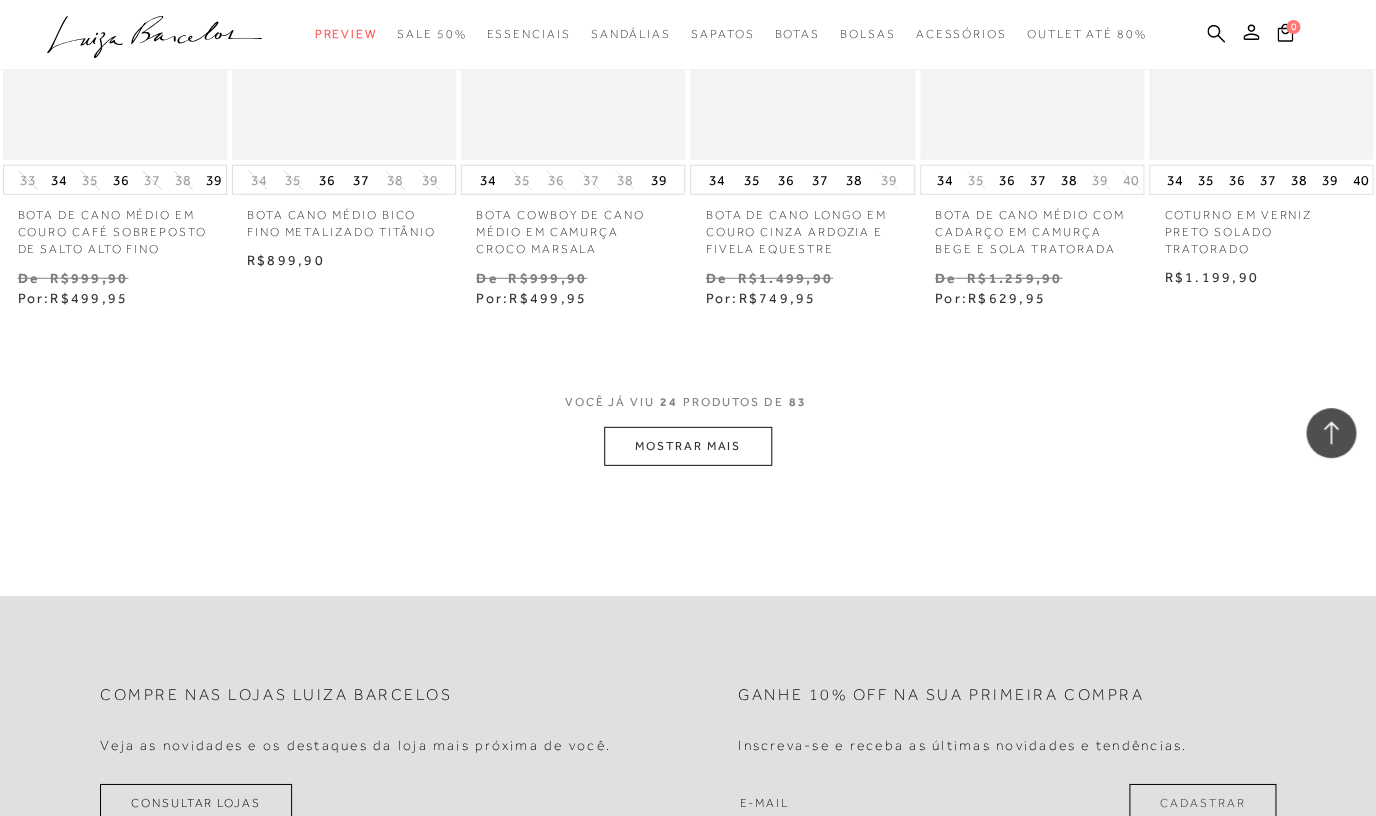 scroll, scrollTop: 1837, scrollLeft: 0, axis: vertical 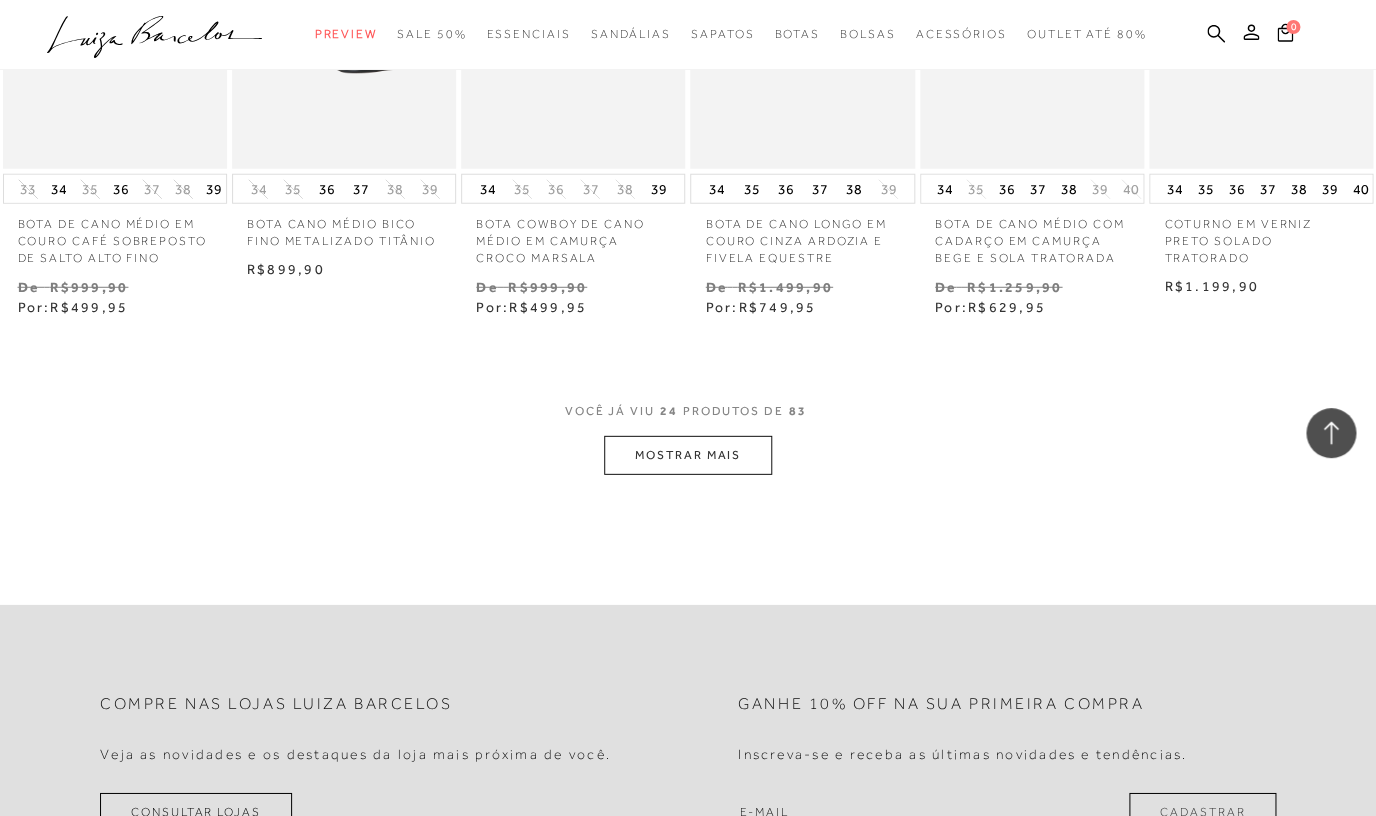 click on "MOSTRAR MAIS" at bounding box center (688, 455) 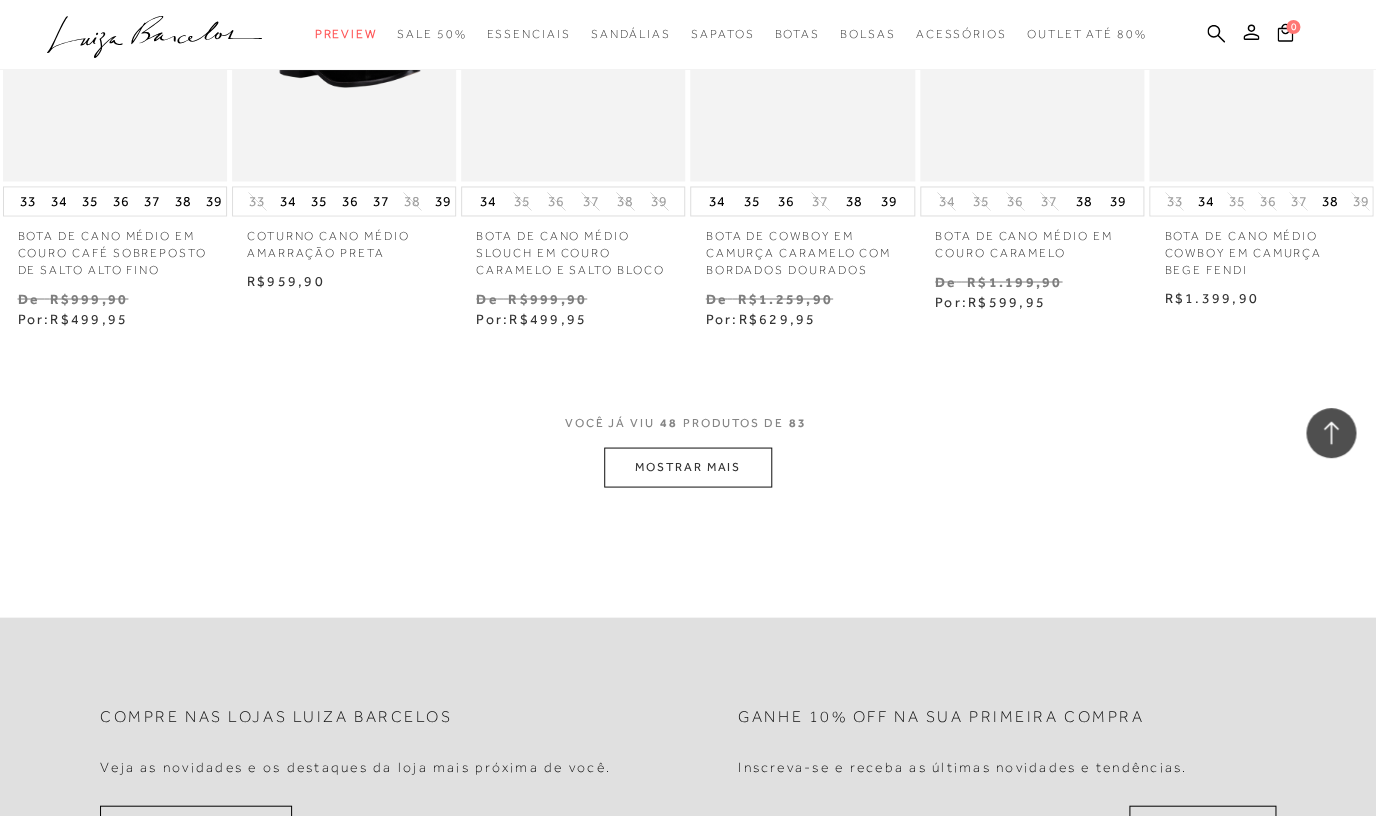 scroll, scrollTop: 3882, scrollLeft: 0, axis: vertical 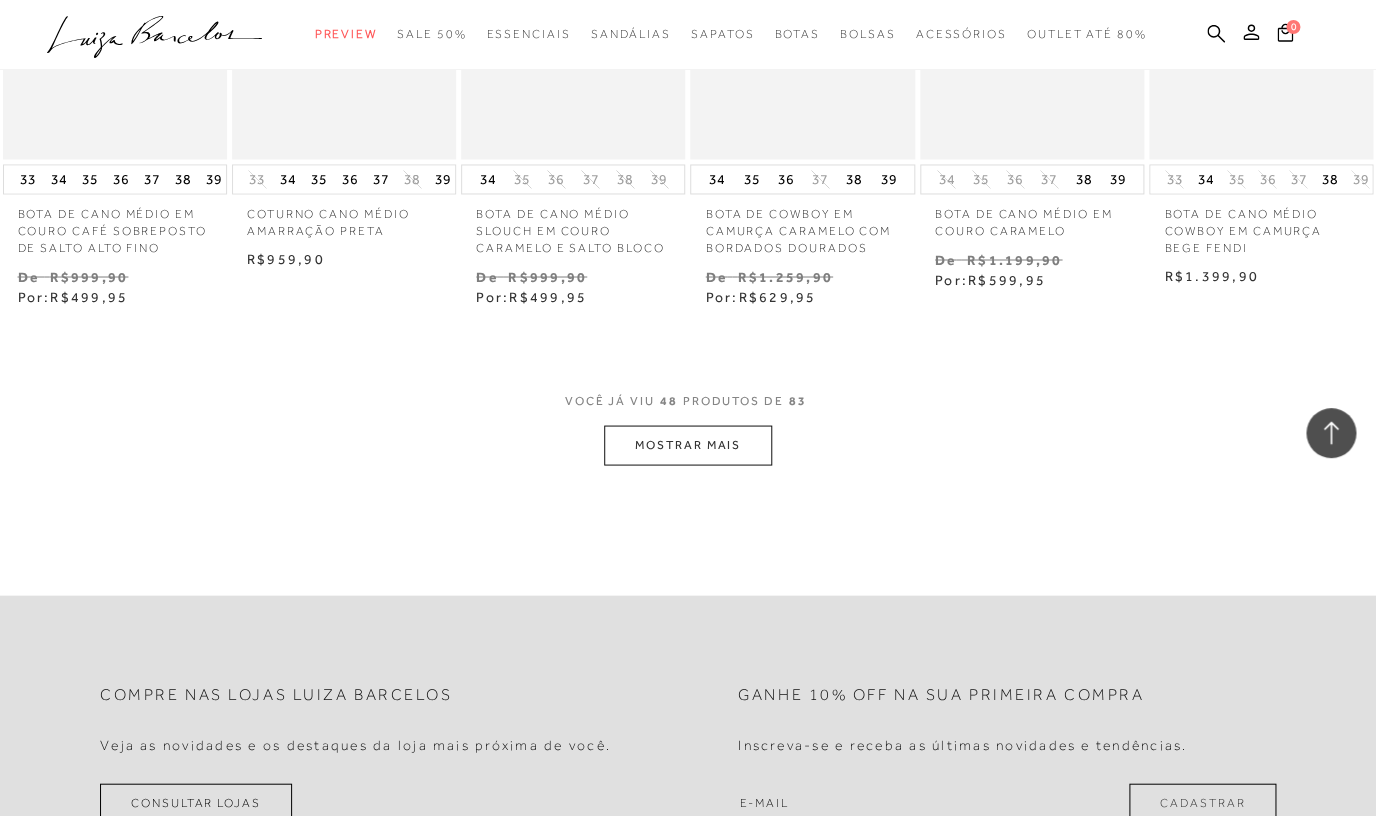 click on "MOSTRAR MAIS" at bounding box center [688, 444] 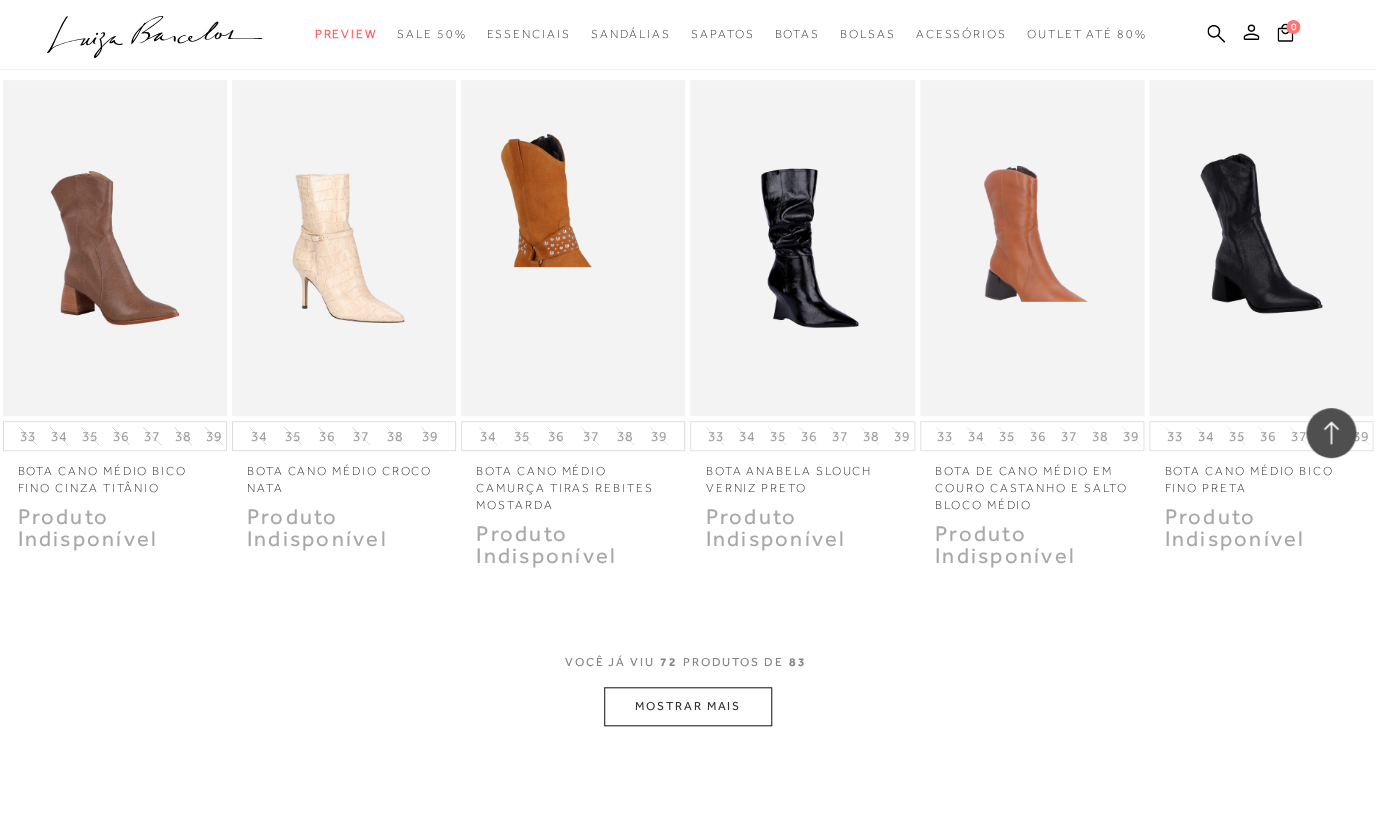 scroll, scrollTop: 5667, scrollLeft: 0, axis: vertical 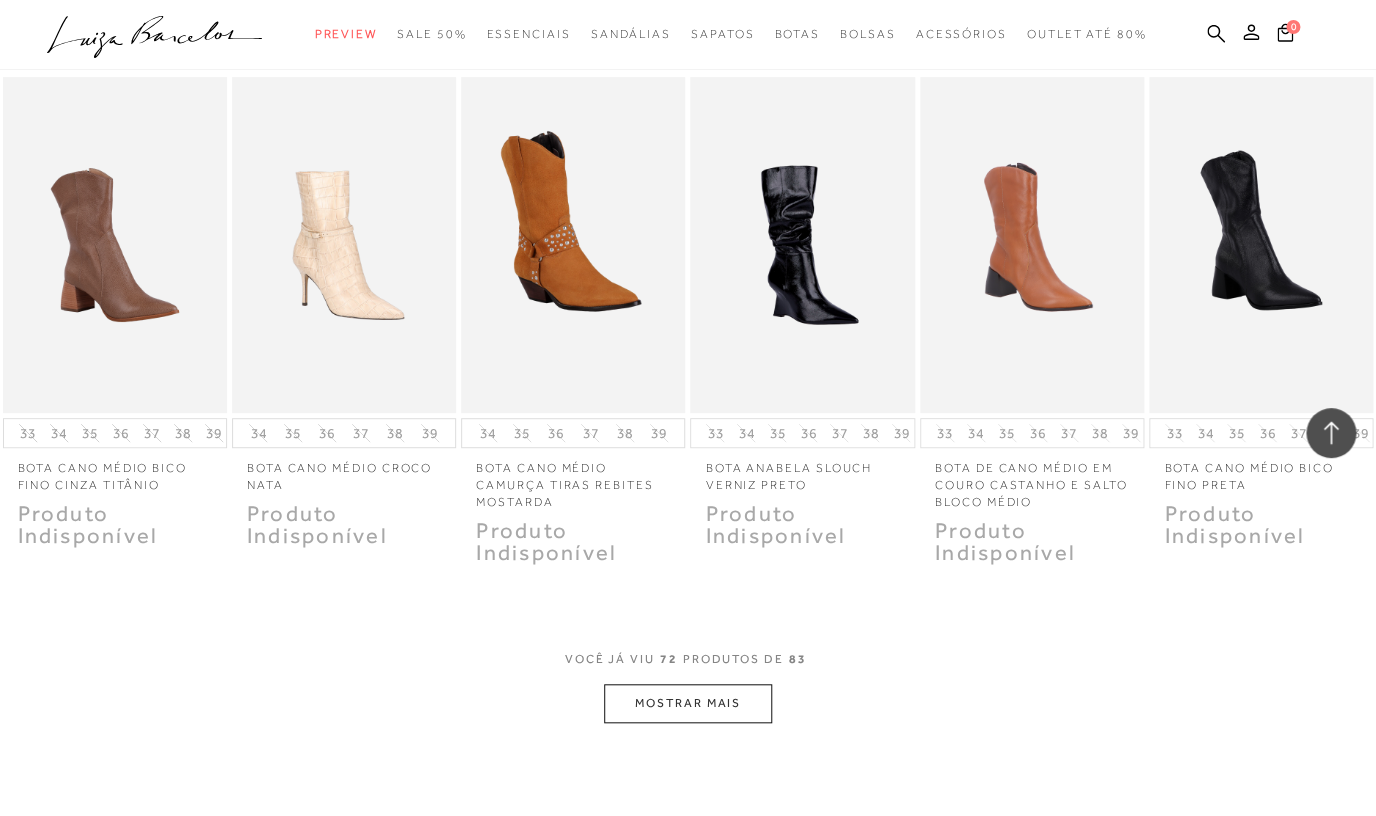 click on "MOSTRAR MAIS" at bounding box center [688, 703] 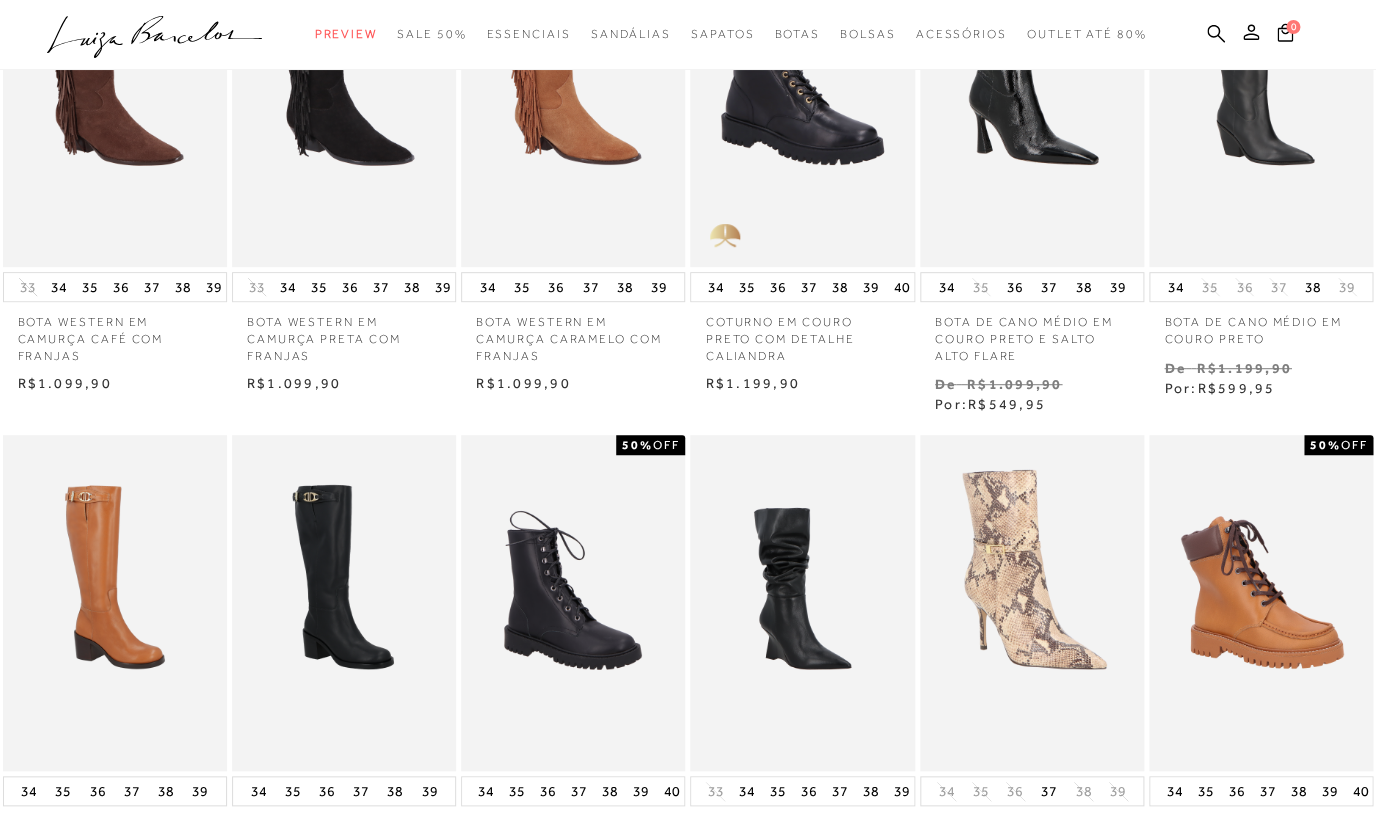 scroll, scrollTop: 0, scrollLeft: 0, axis: both 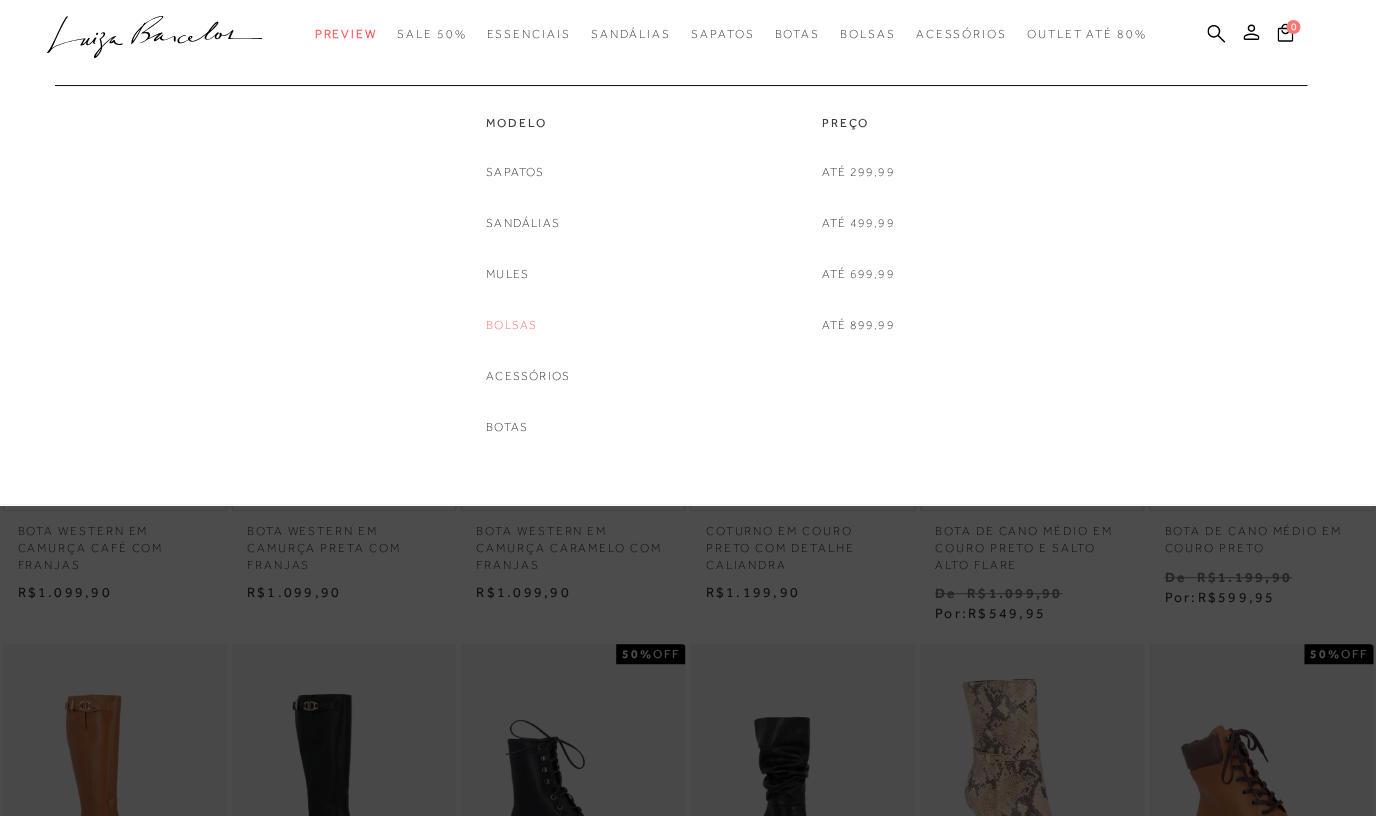click on "Bolsas" at bounding box center (511, 325) 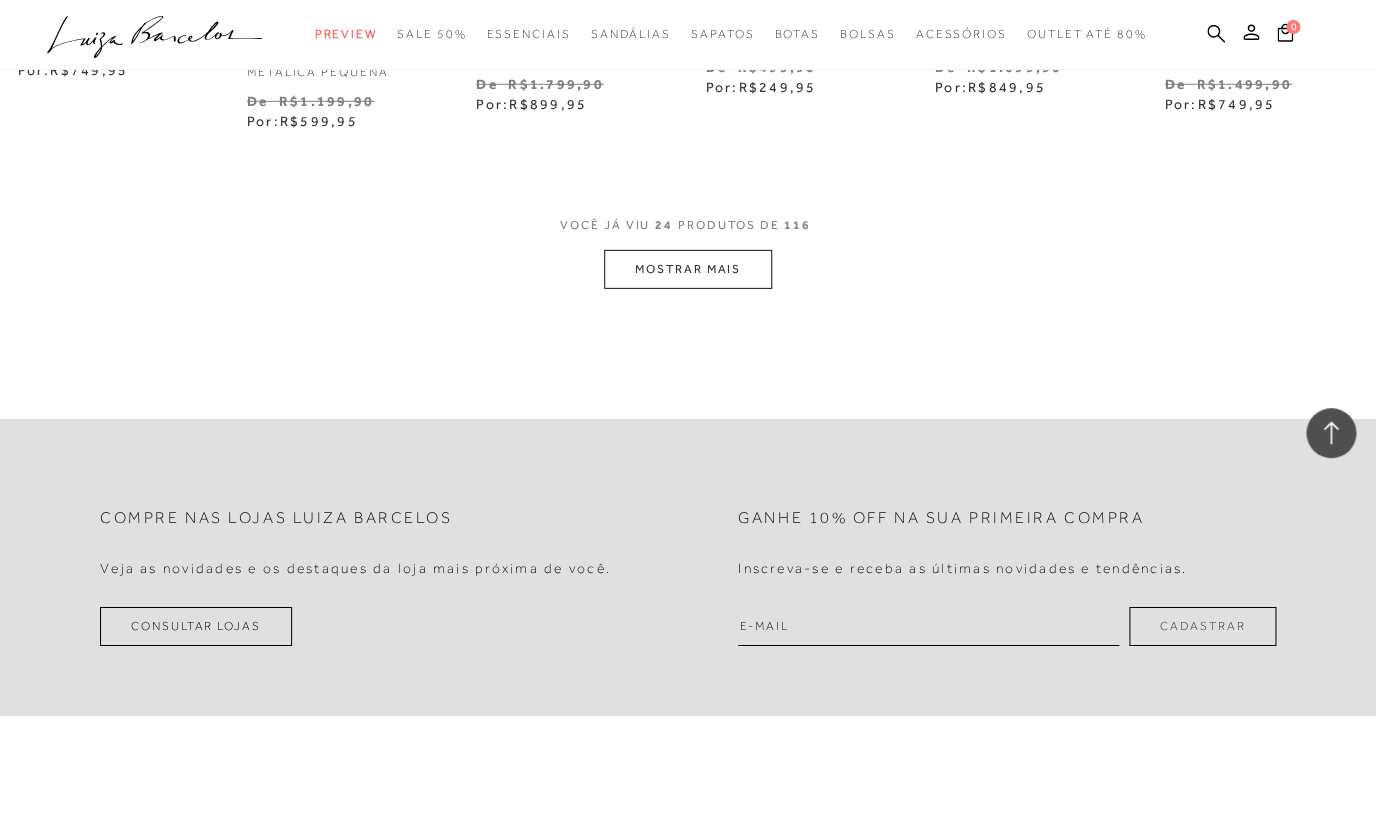 scroll, scrollTop: 2126, scrollLeft: 0, axis: vertical 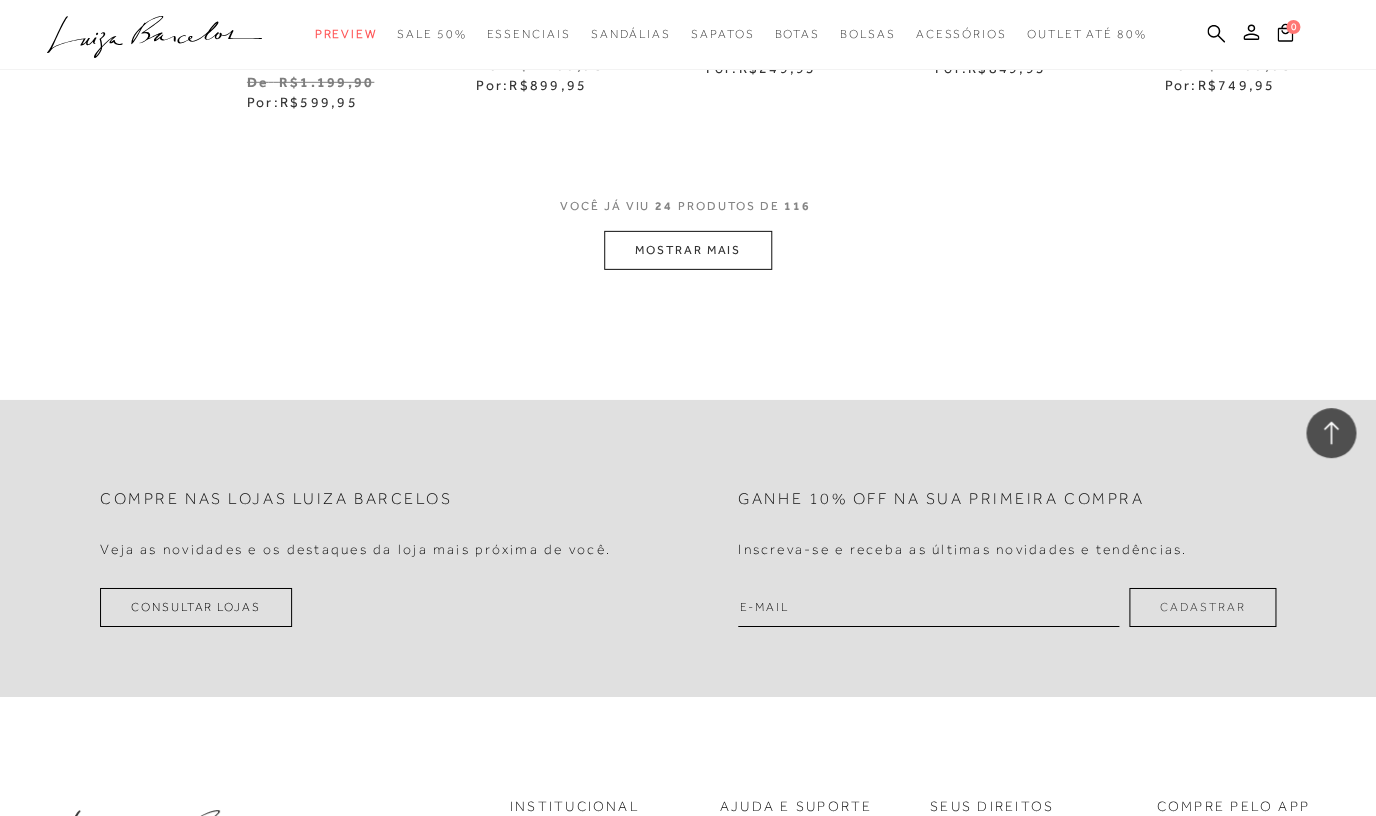 click on "MOSTRAR MAIS" at bounding box center [688, 250] 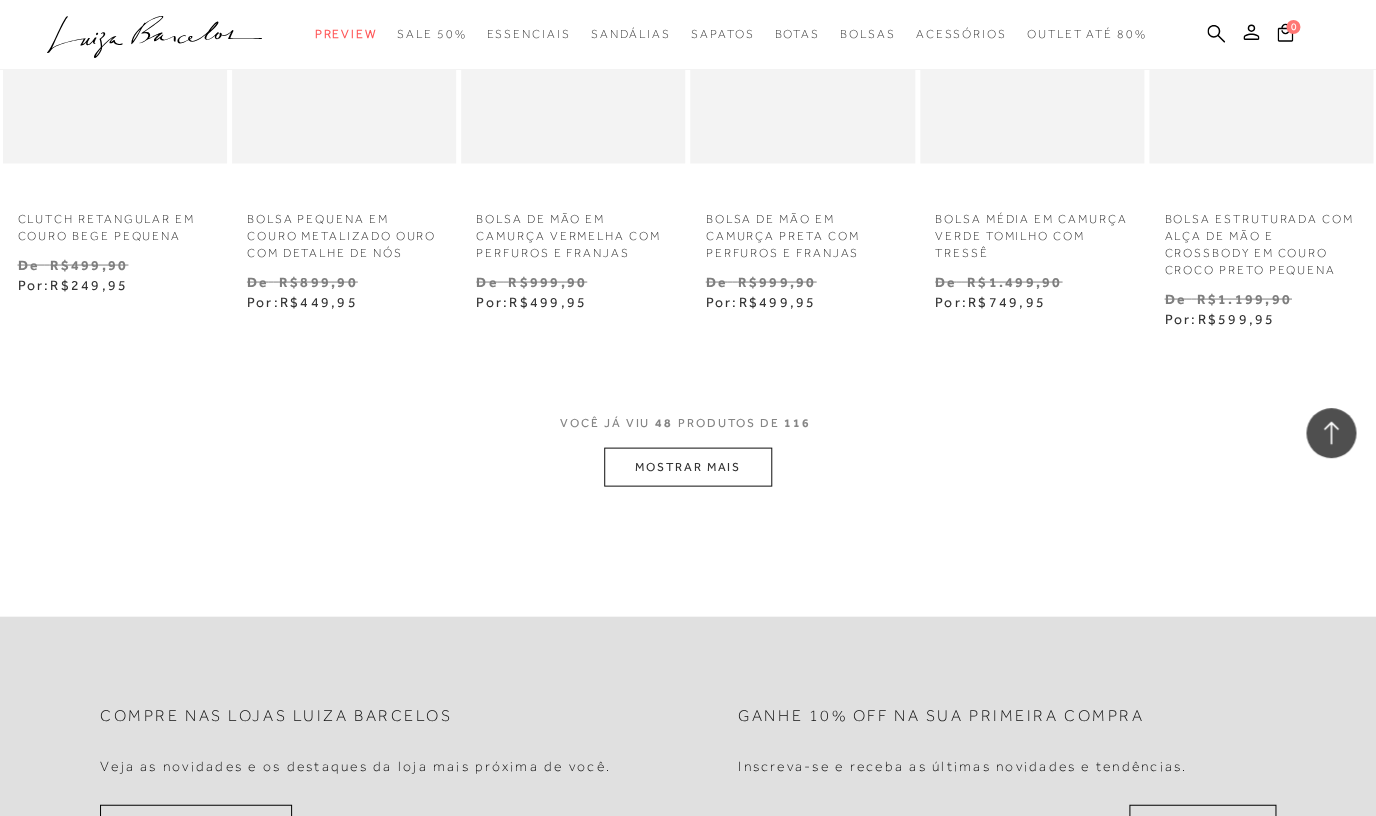 scroll, scrollTop: 4072, scrollLeft: 0, axis: vertical 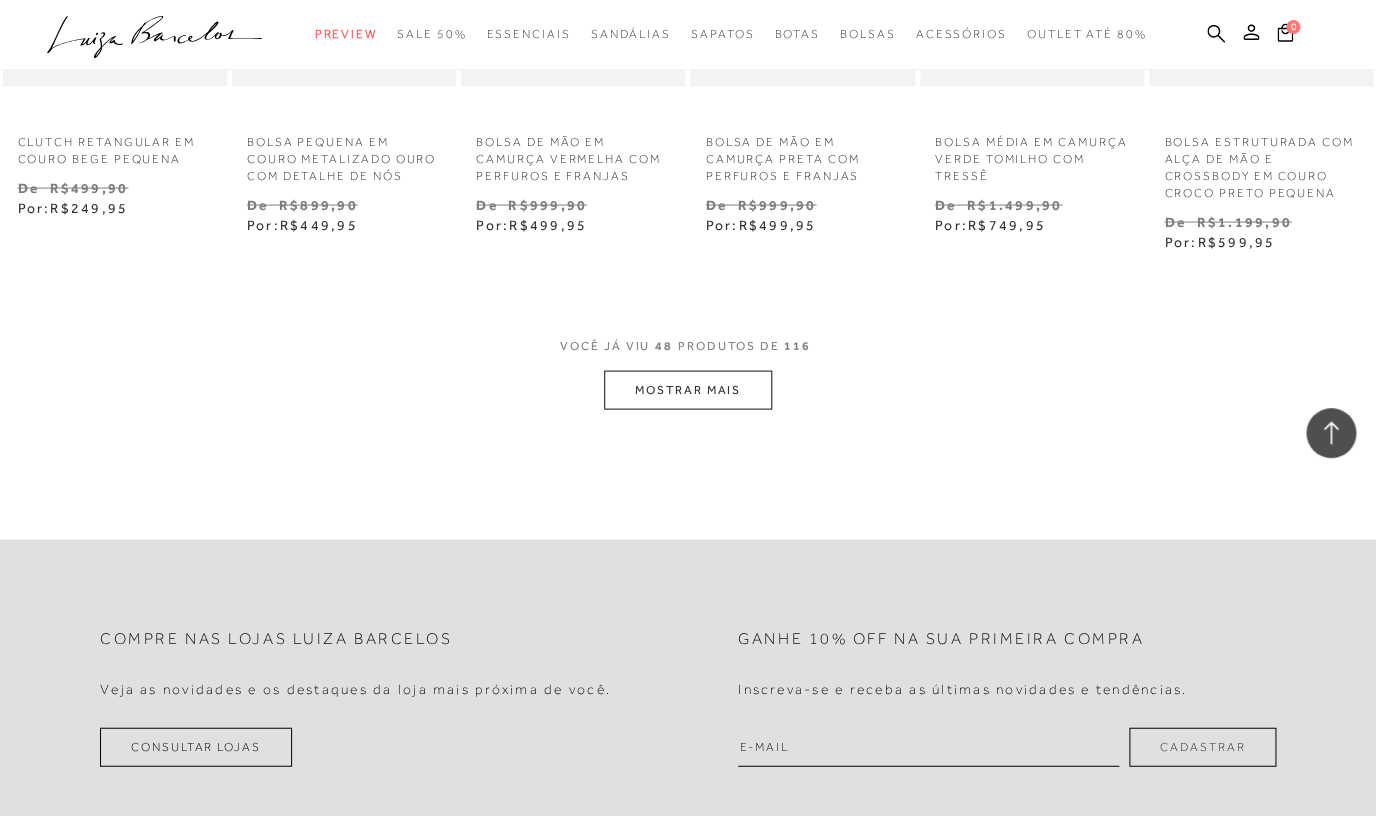 click on "MOSTRAR MAIS" at bounding box center [688, 389] 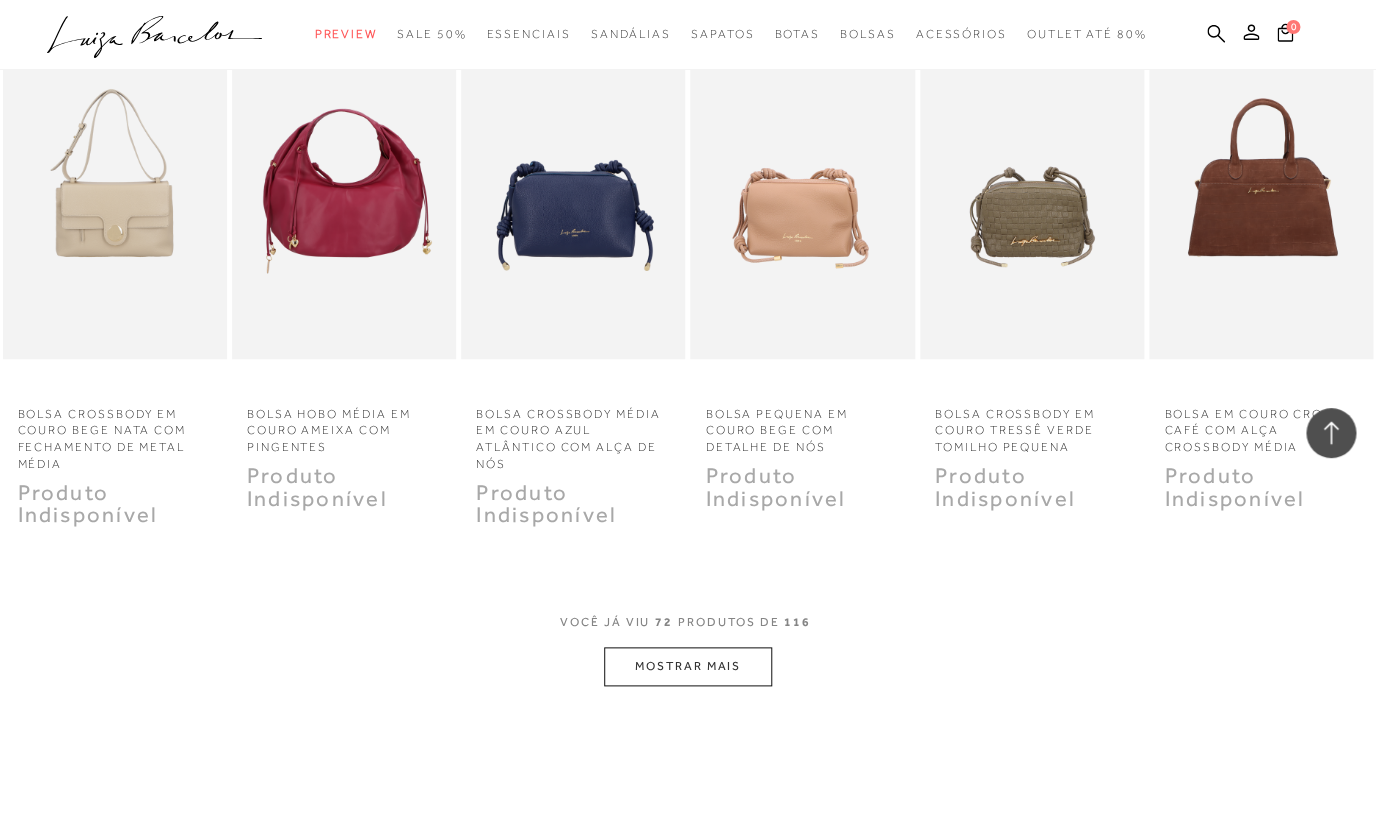 scroll, scrollTop: 5895, scrollLeft: 0, axis: vertical 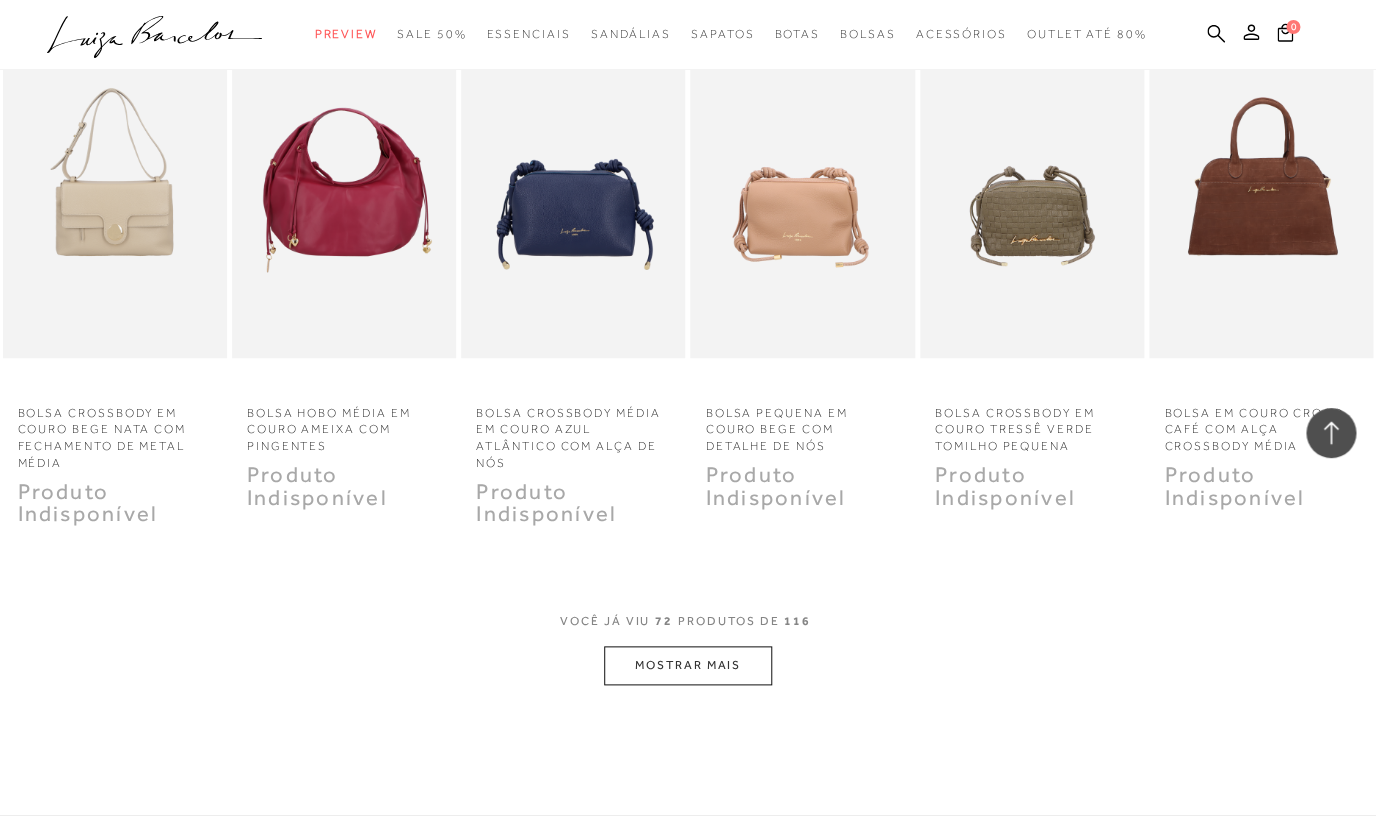 click on "MOSTRAR MAIS" at bounding box center [688, 665] 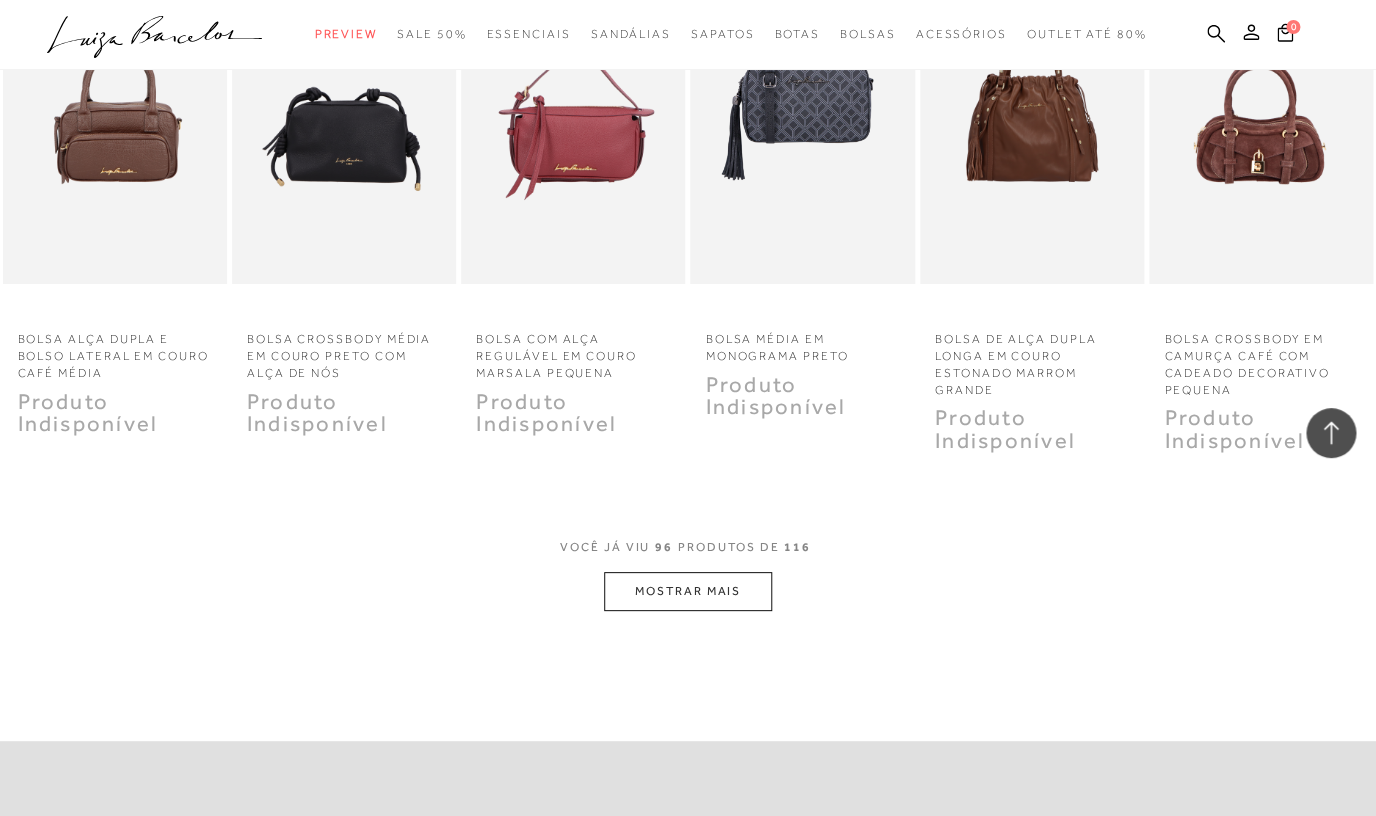 scroll, scrollTop: 8077, scrollLeft: 0, axis: vertical 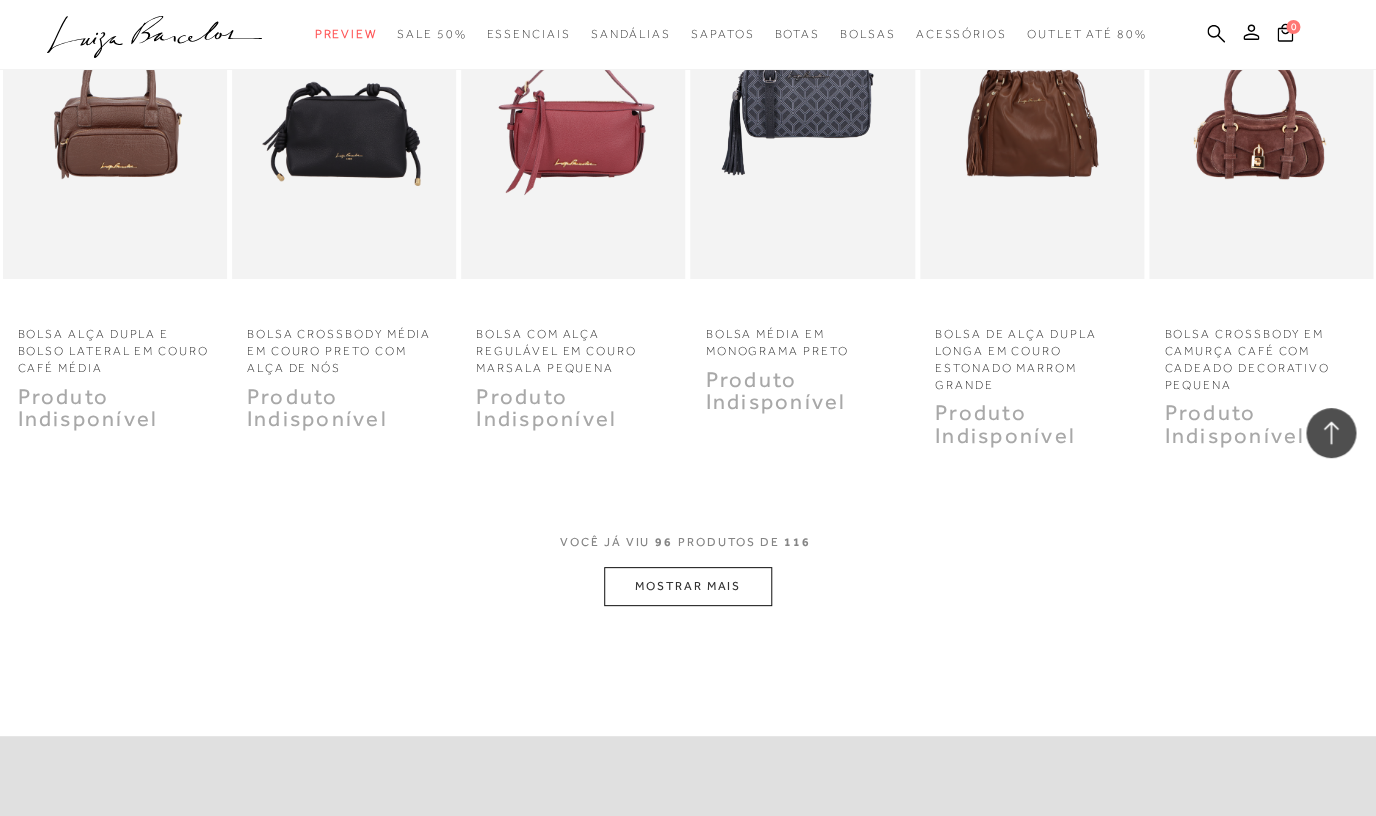 click on "MOSTRAR MAIS" at bounding box center (688, 586) 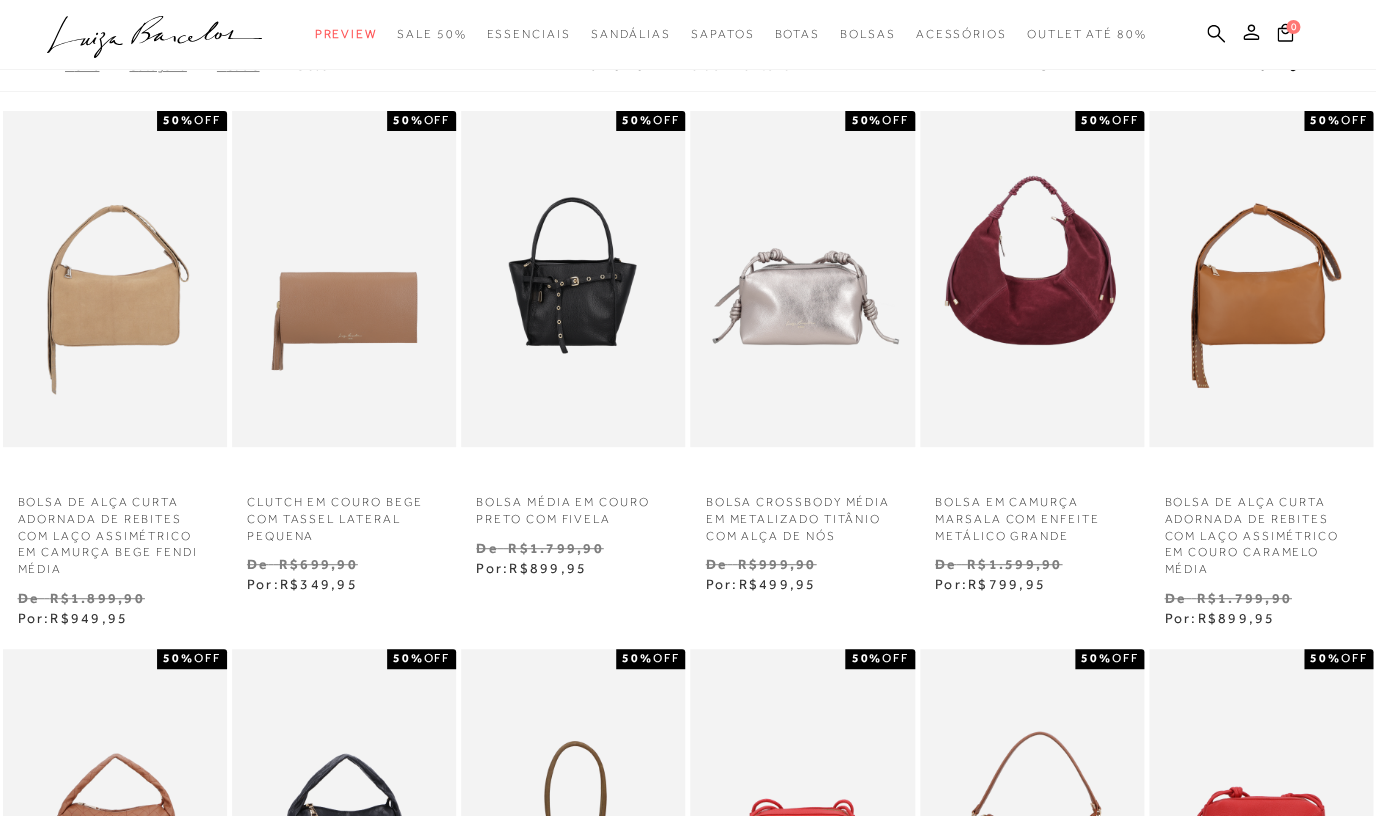 scroll, scrollTop: 0, scrollLeft: 0, axis: both 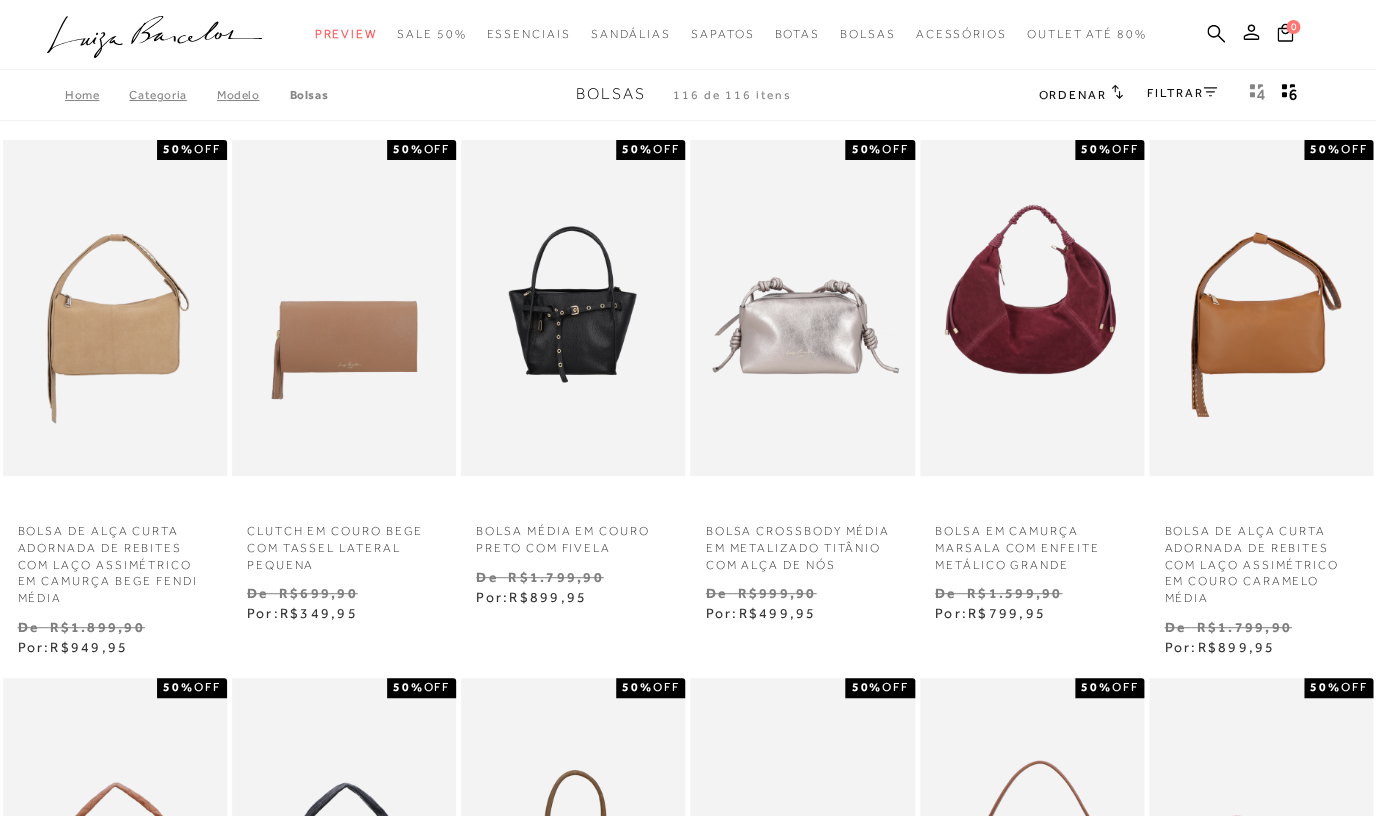 click on "FILTRAR" at bounding box center (1182, 93) 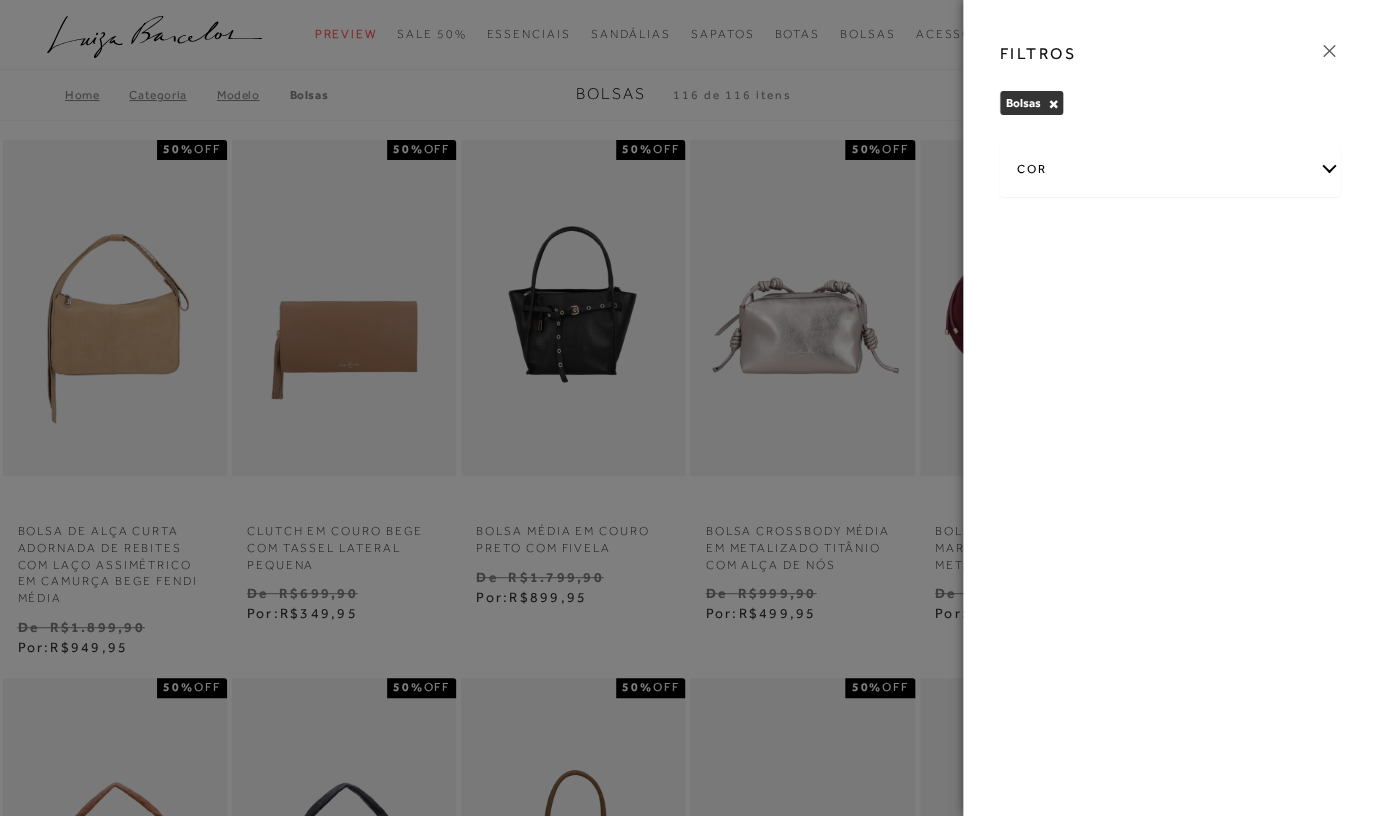 click 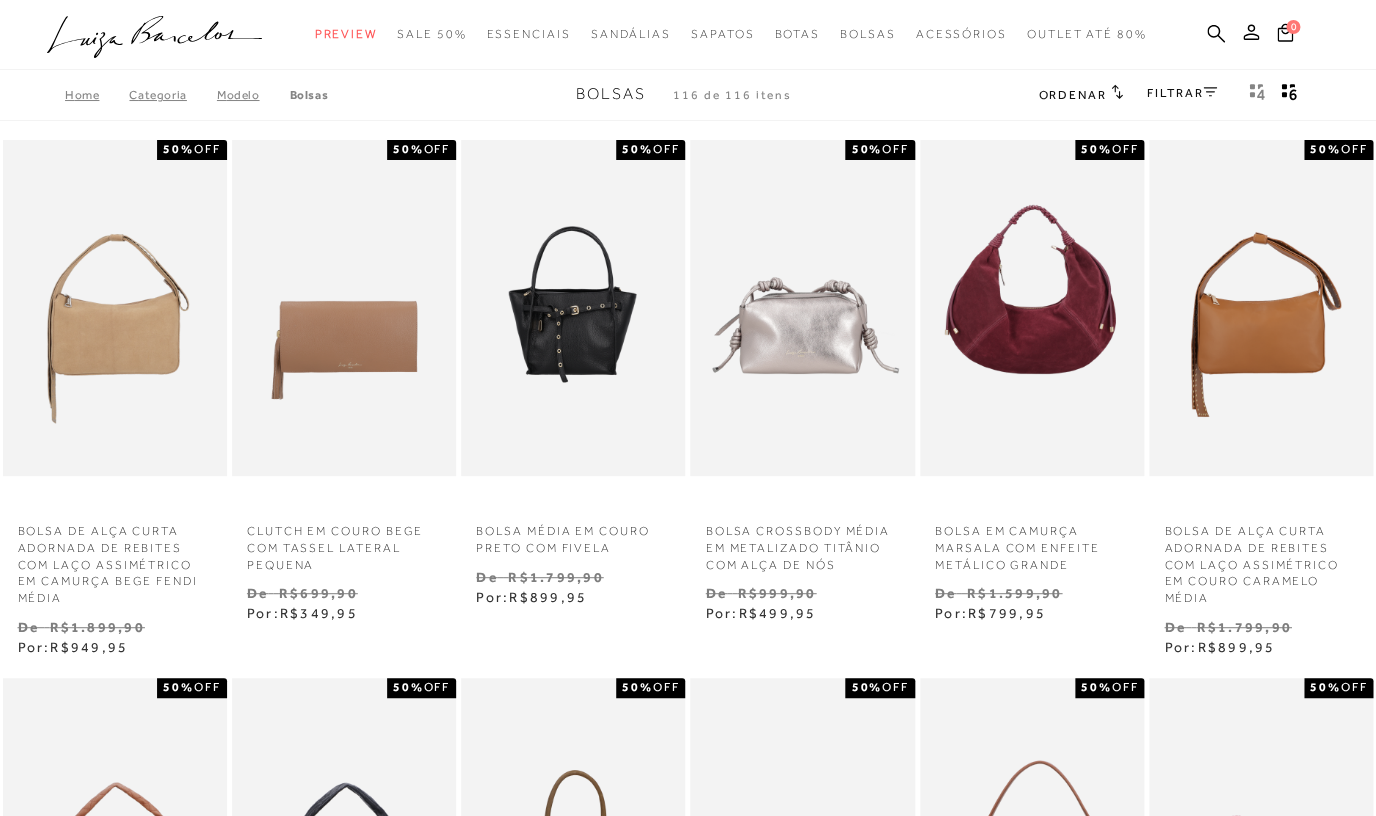 click 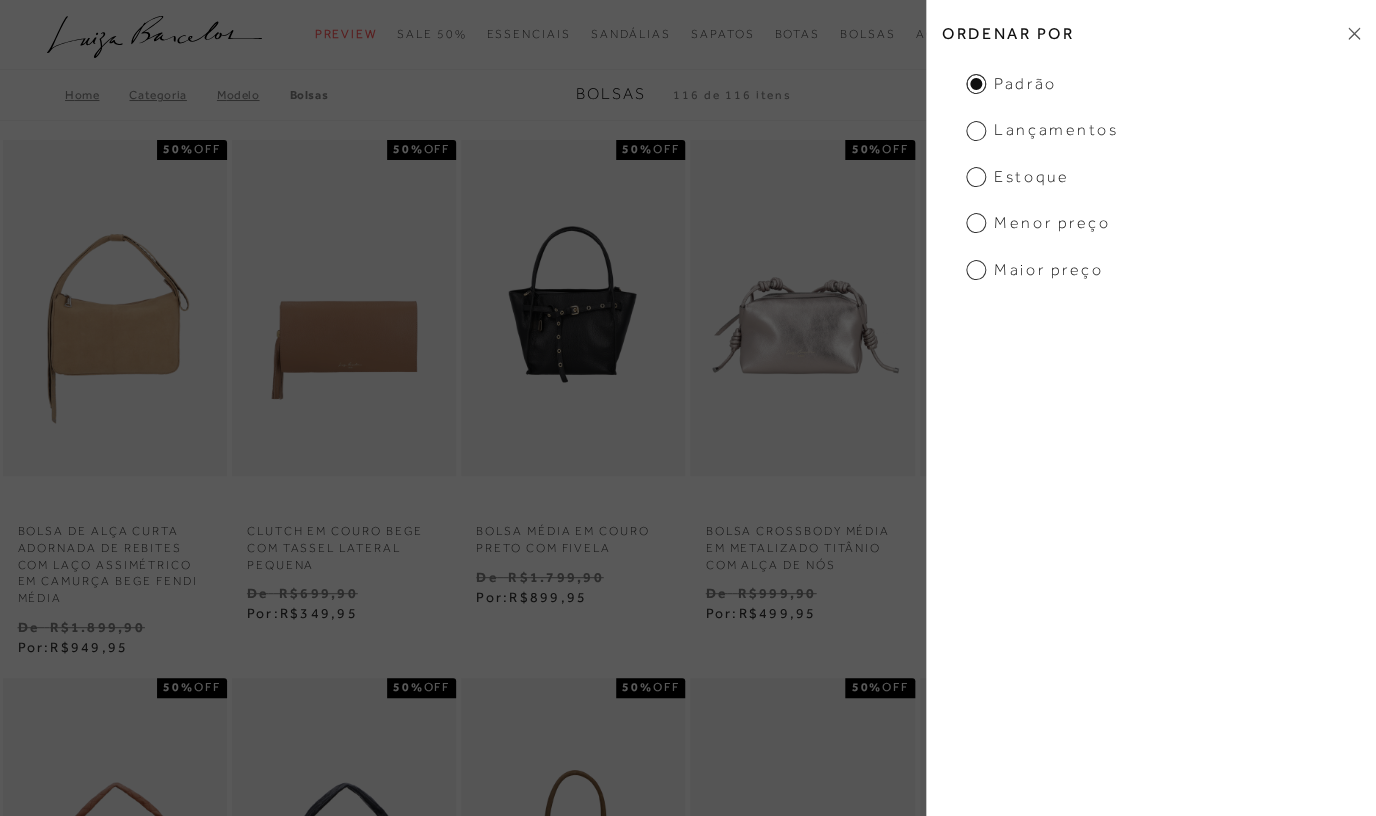 click on "Estoque" at bounding box center [1017, 177] 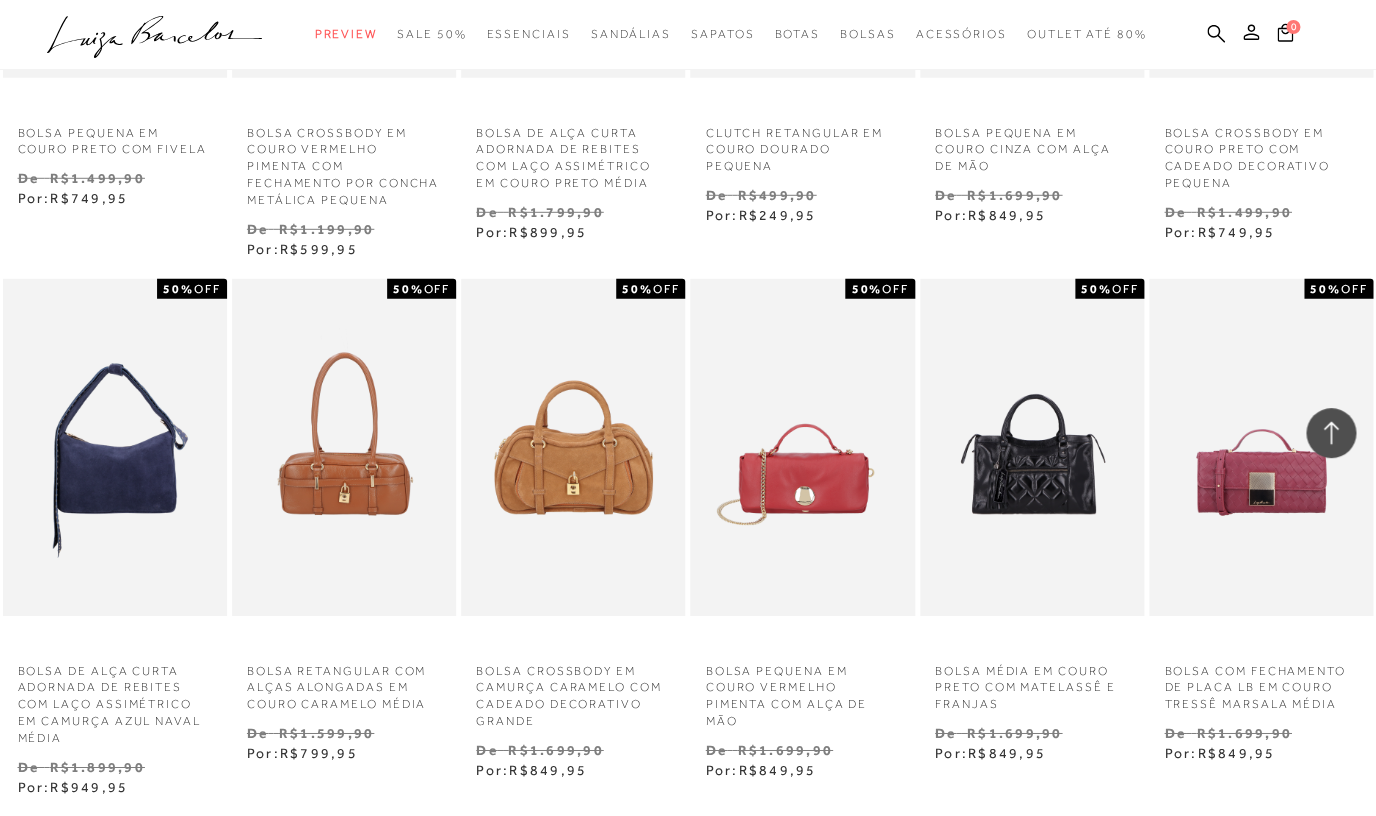 scroll, scrollTop: 1985, scrollLeft: 0, axis: vertical 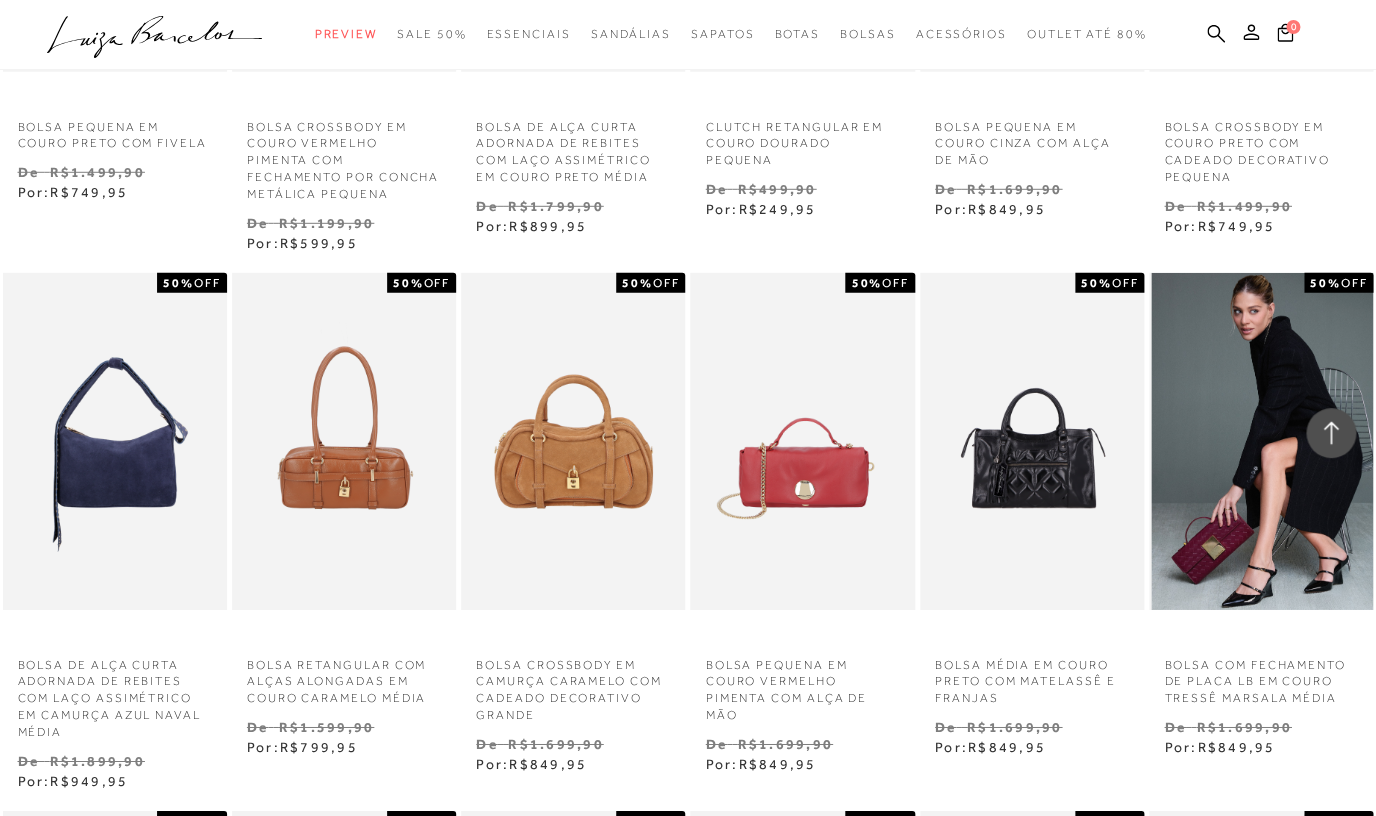 click at bounding box center (1262, 441) 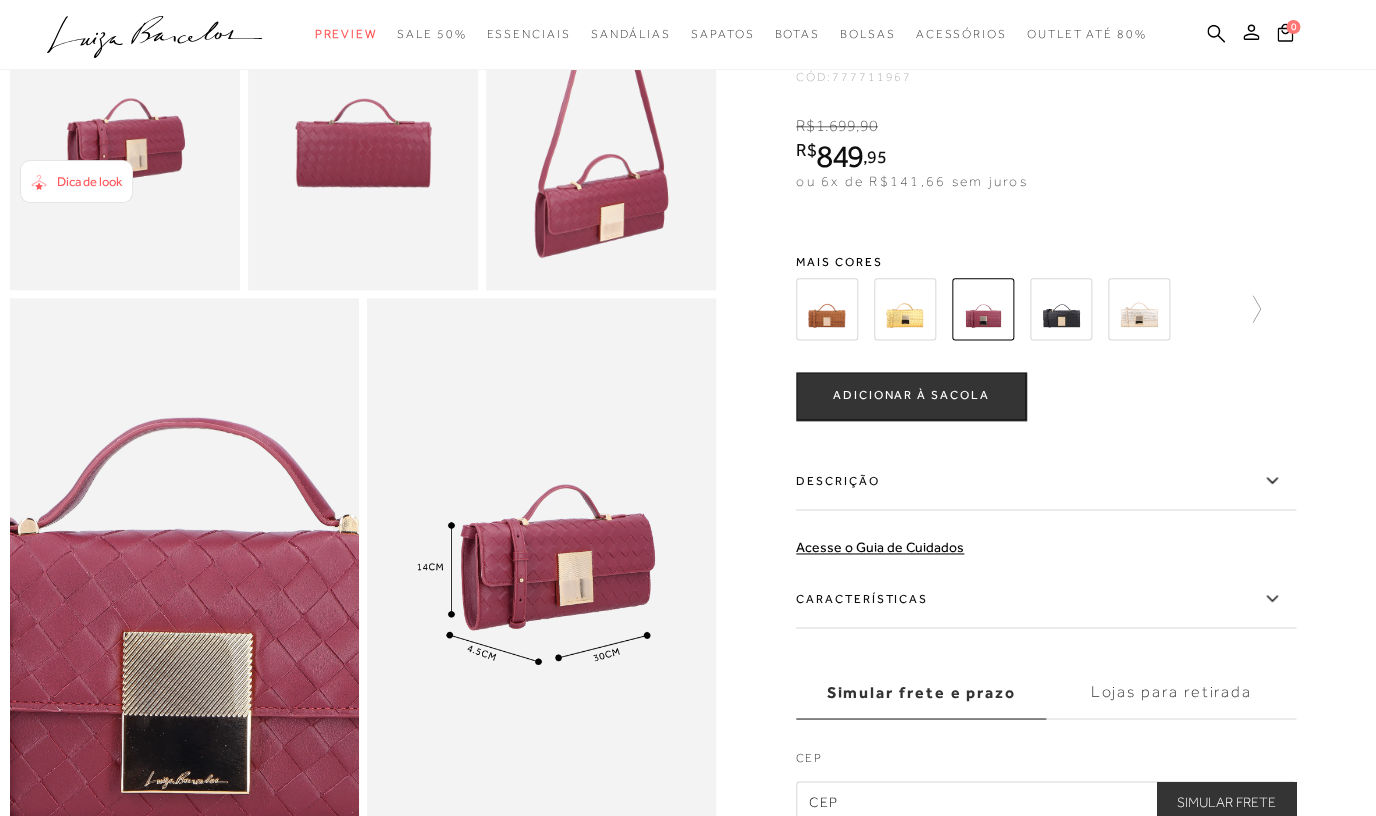 scroll, scrollTop: 724, scrollLeft: 0, axis: vertical 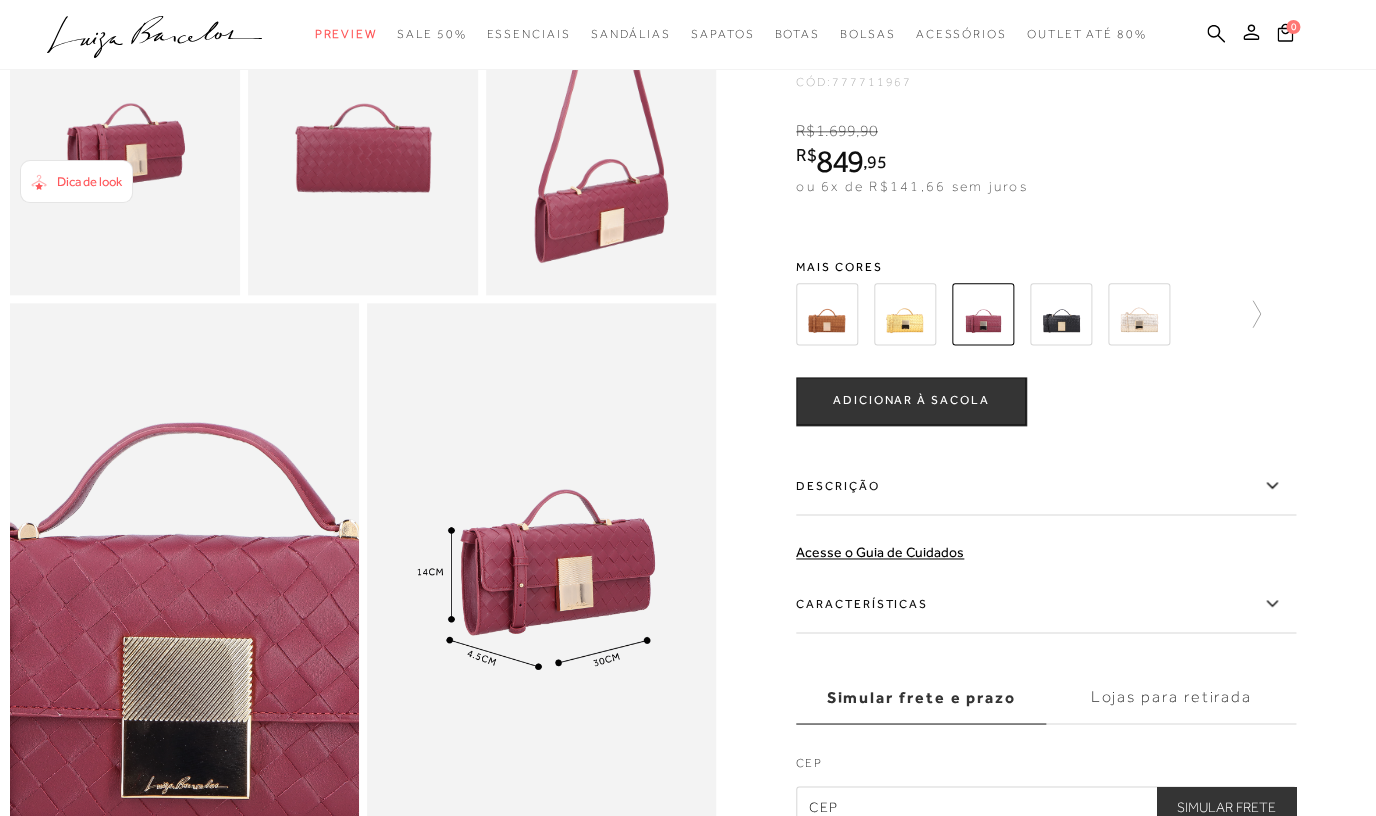 click at bounding box center (827, 314) 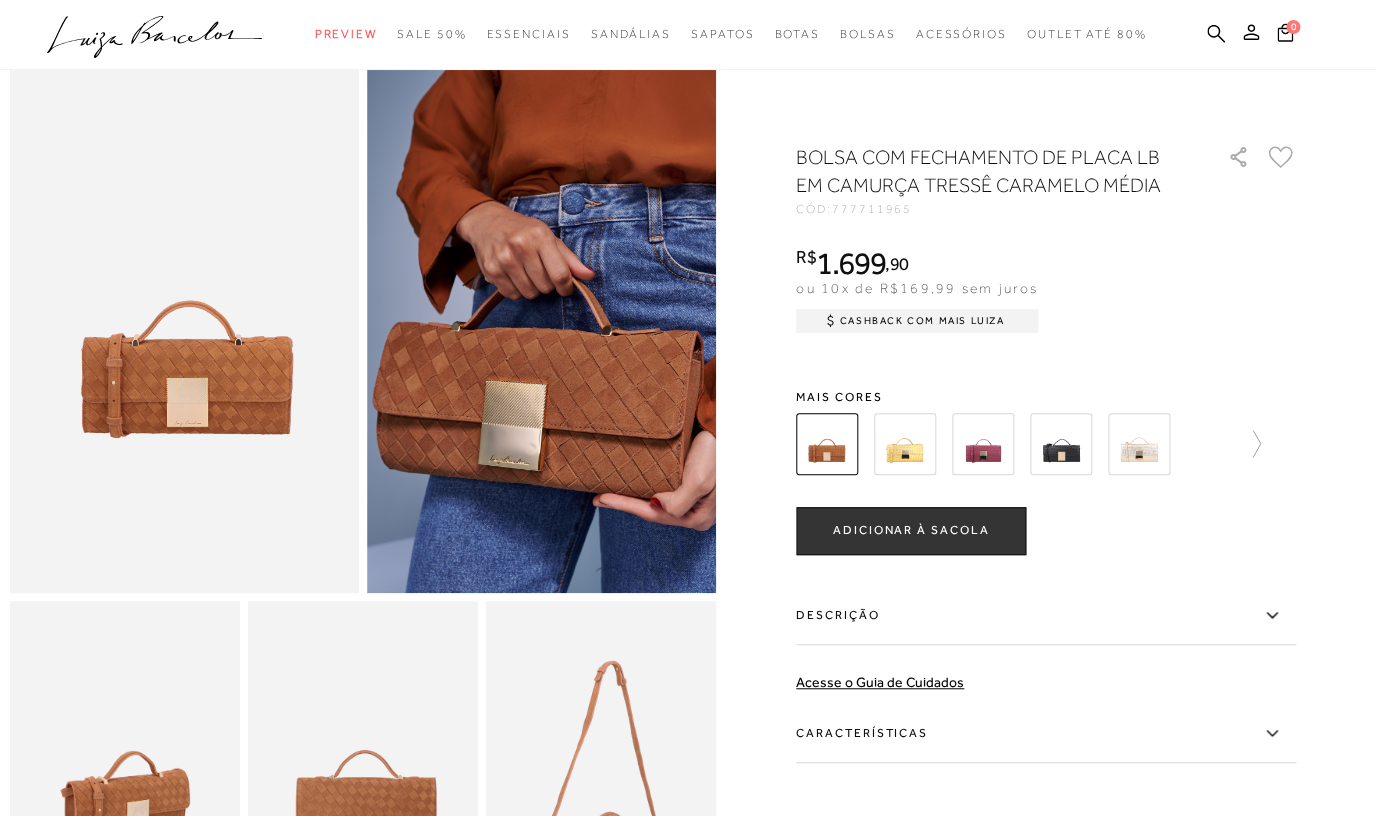 scroll, scrollTop: 0, scrollLeft: 0, axis: both 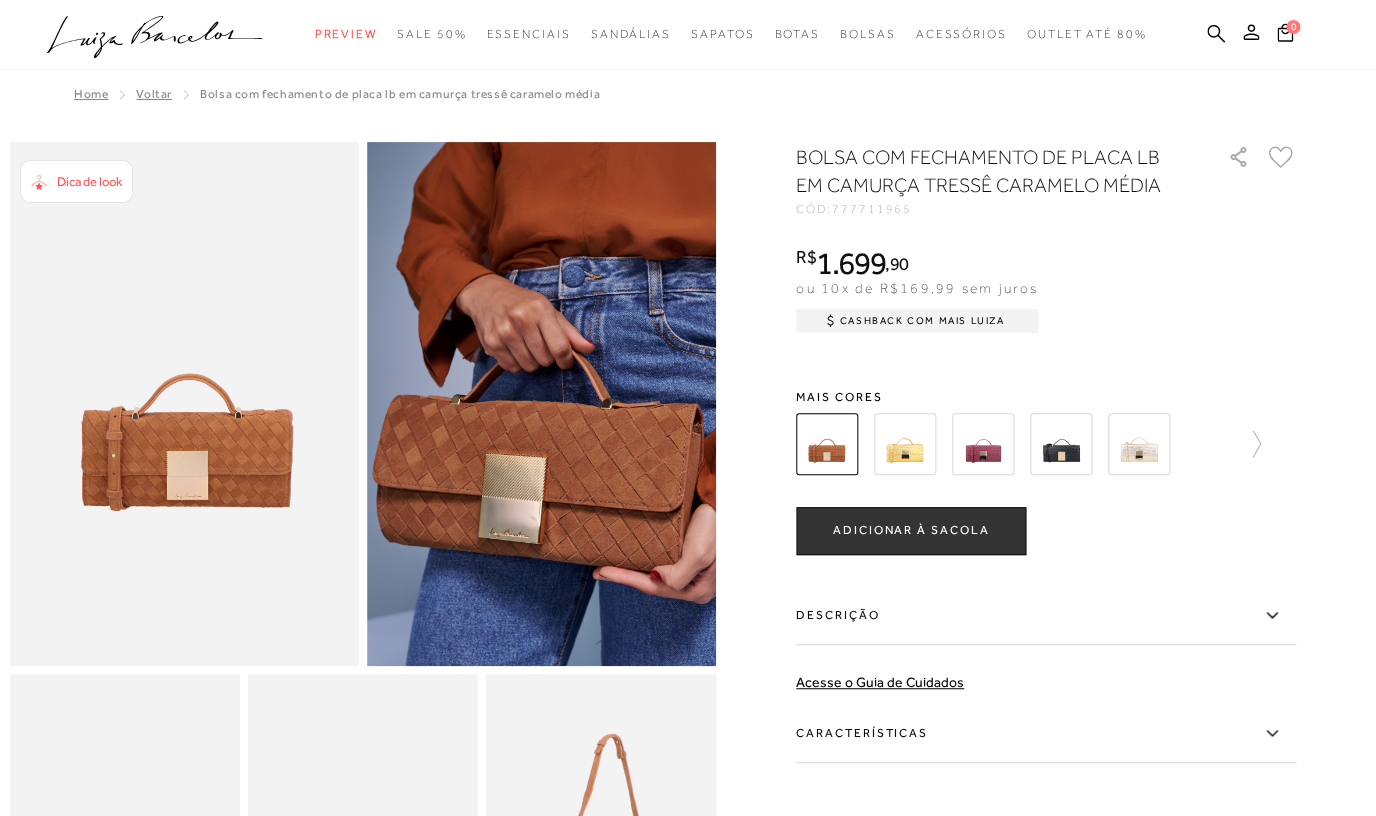 click at bounding box center (905, 444) 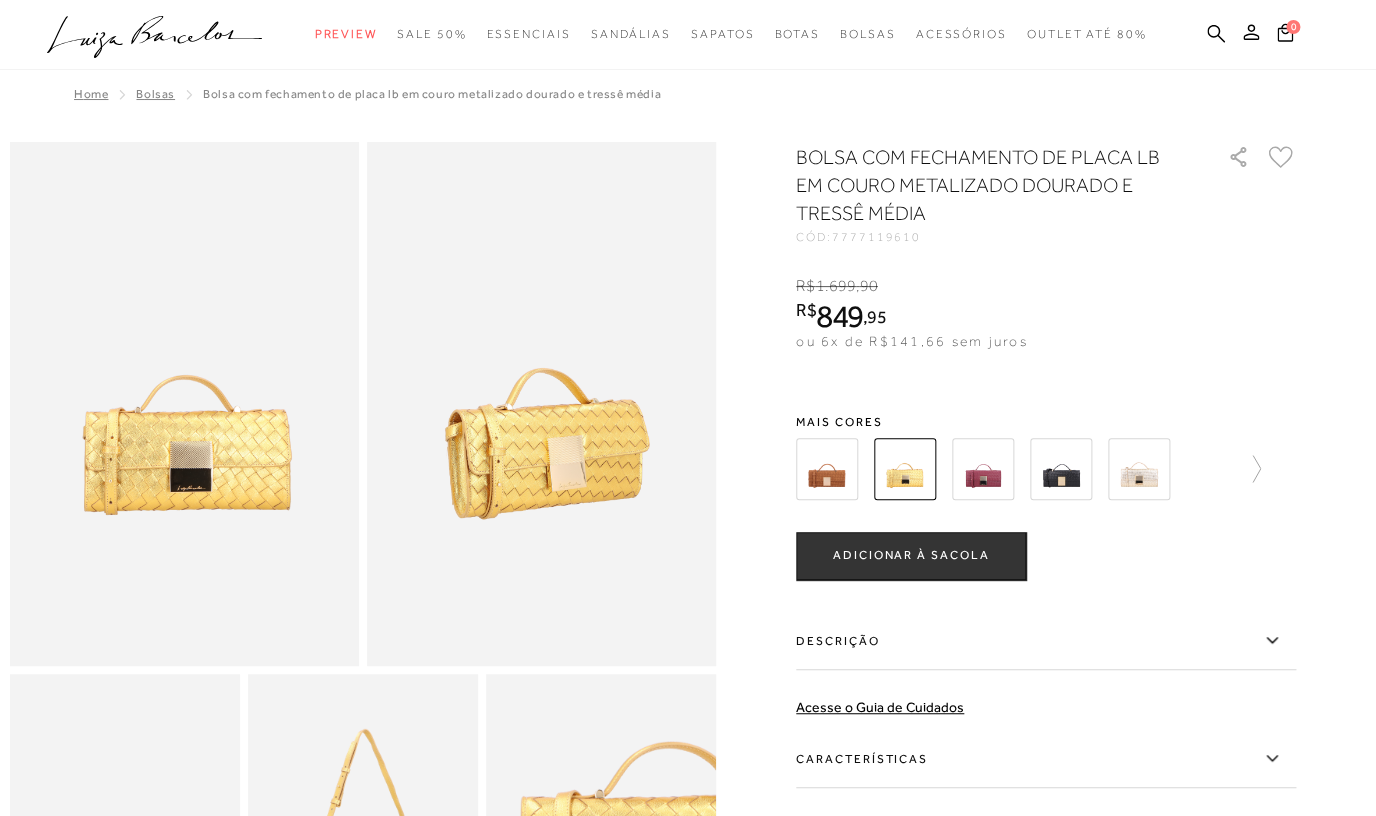 click at bounding box center [1061, 469] 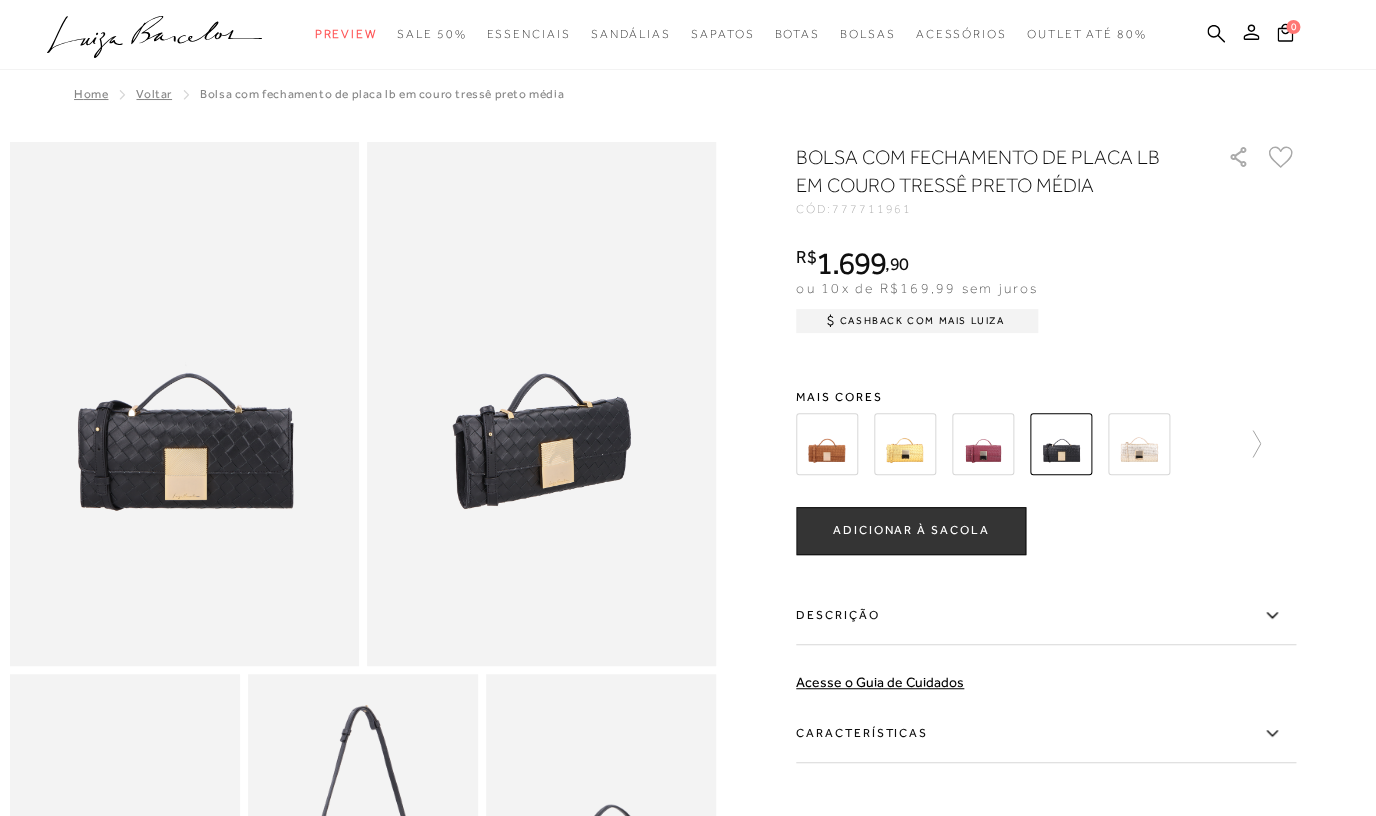 click at bounding box center (1139, 444) 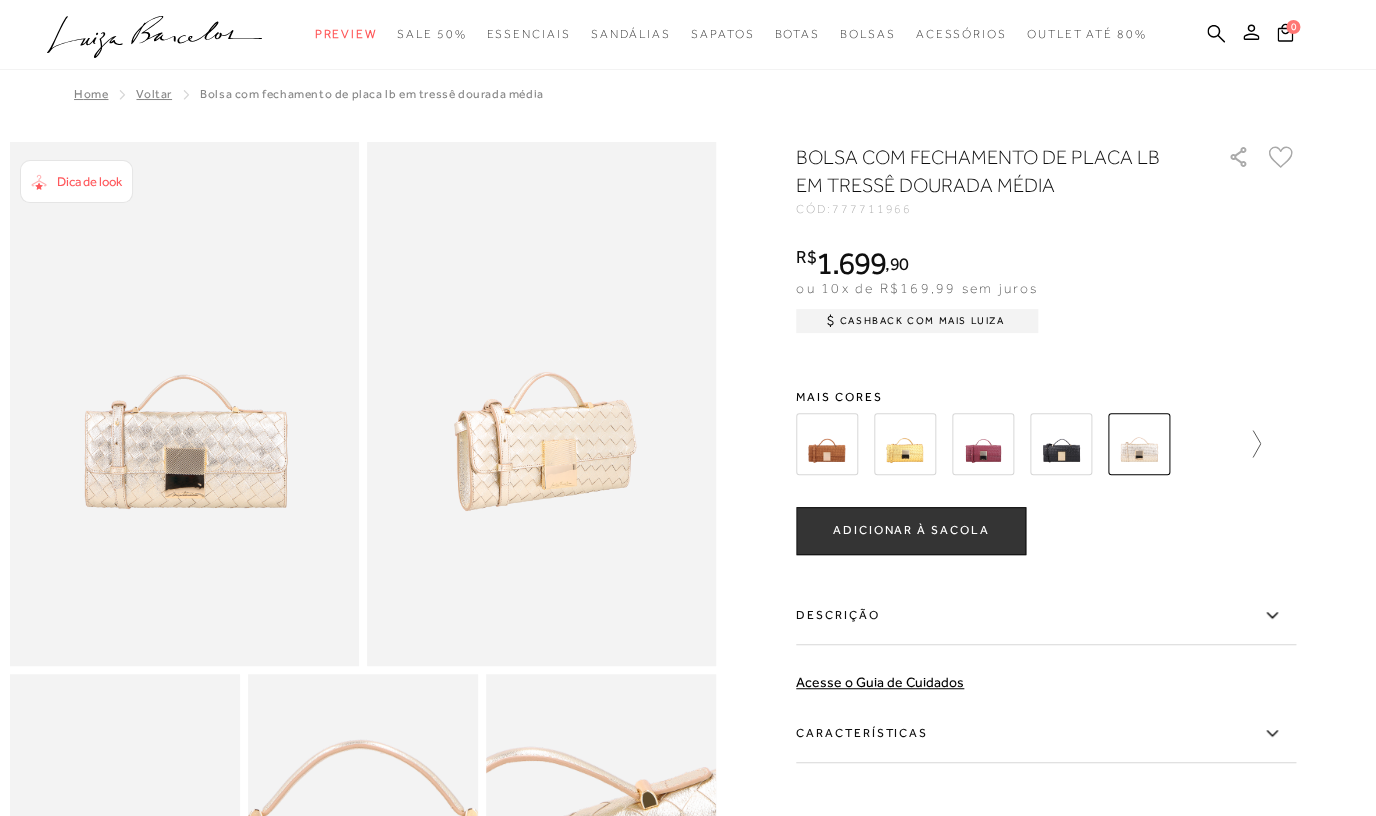 click 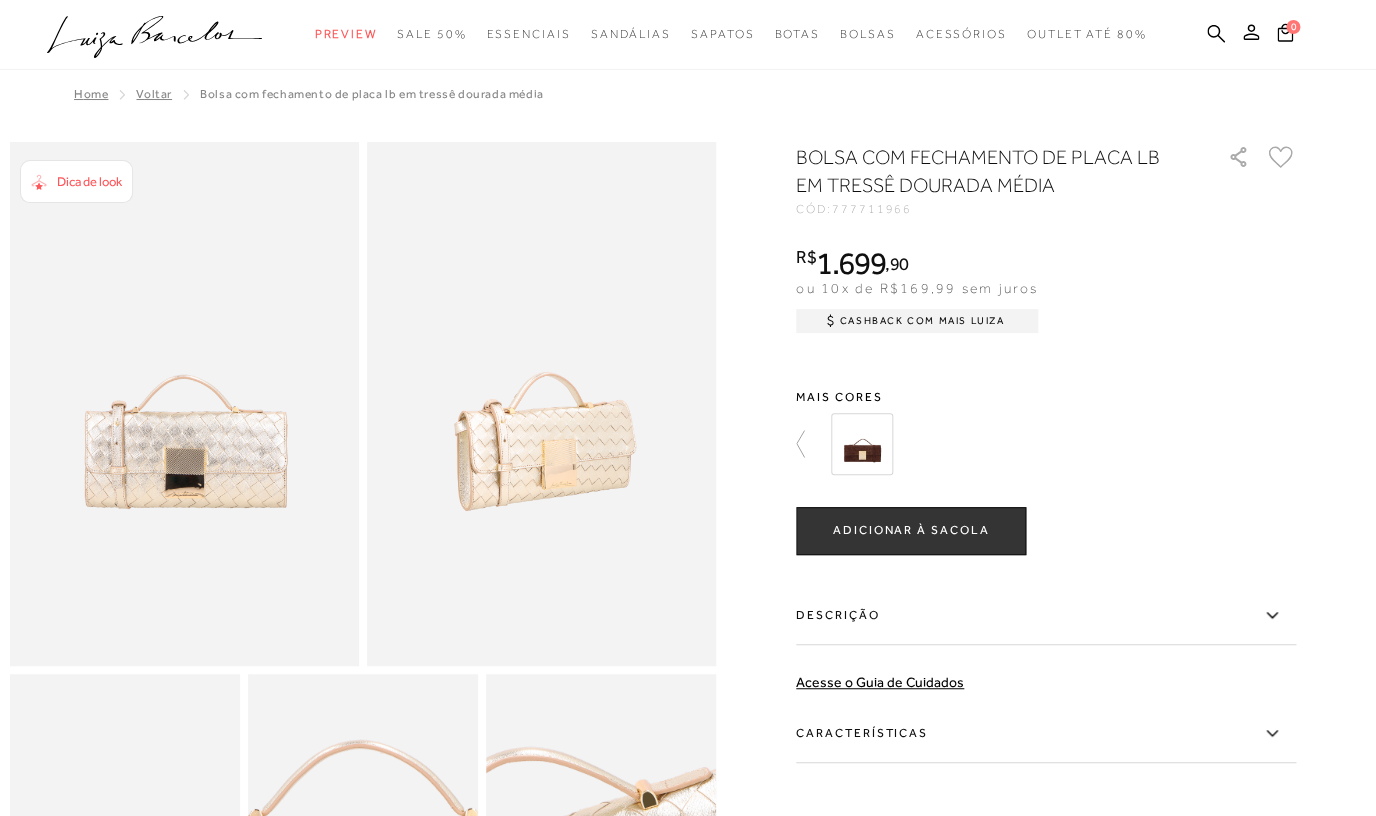 click at bounding box center (862, 444) 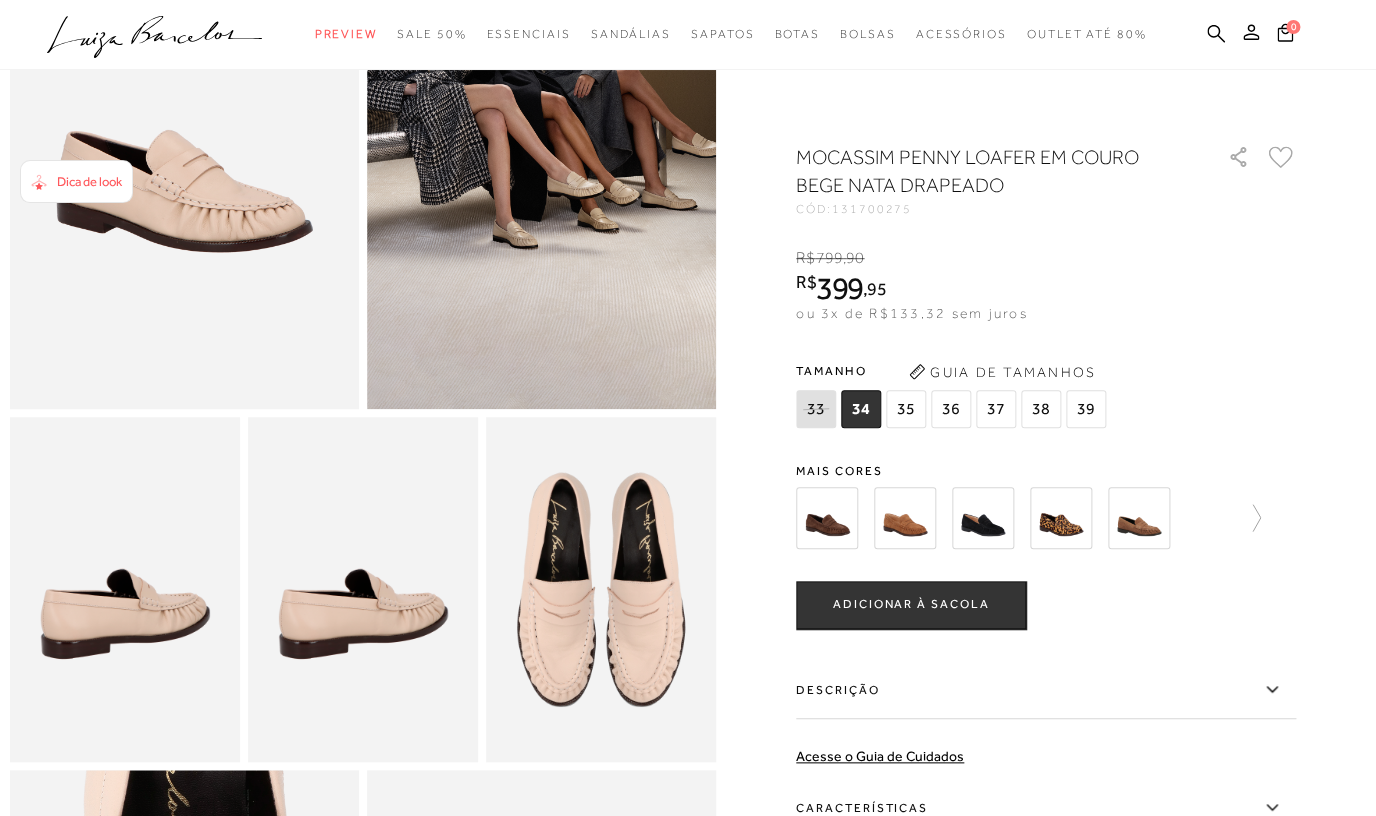 scroll, scrollTop: 258, scrollLeft: 0, axis: vertical 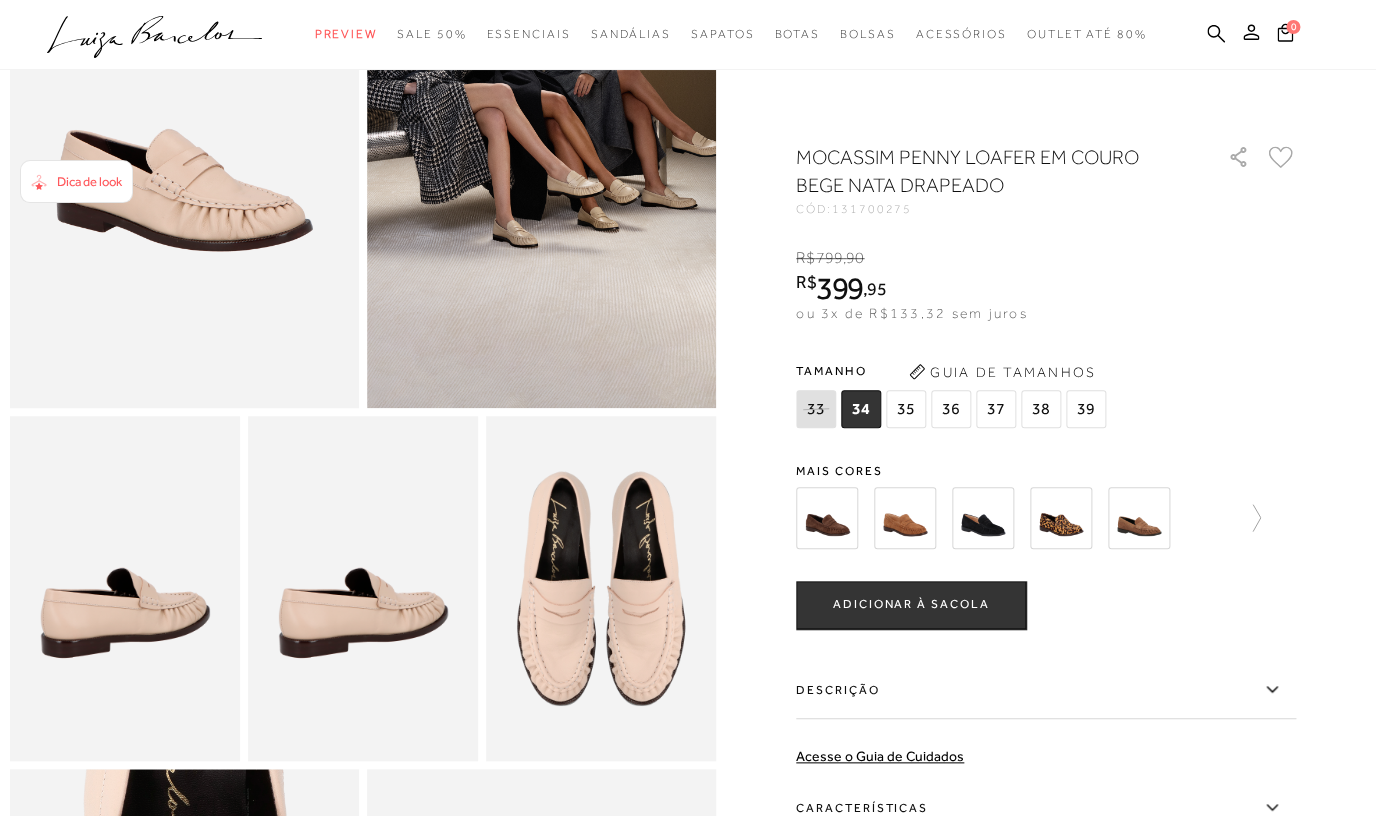 click at bounding box center [827, 518] 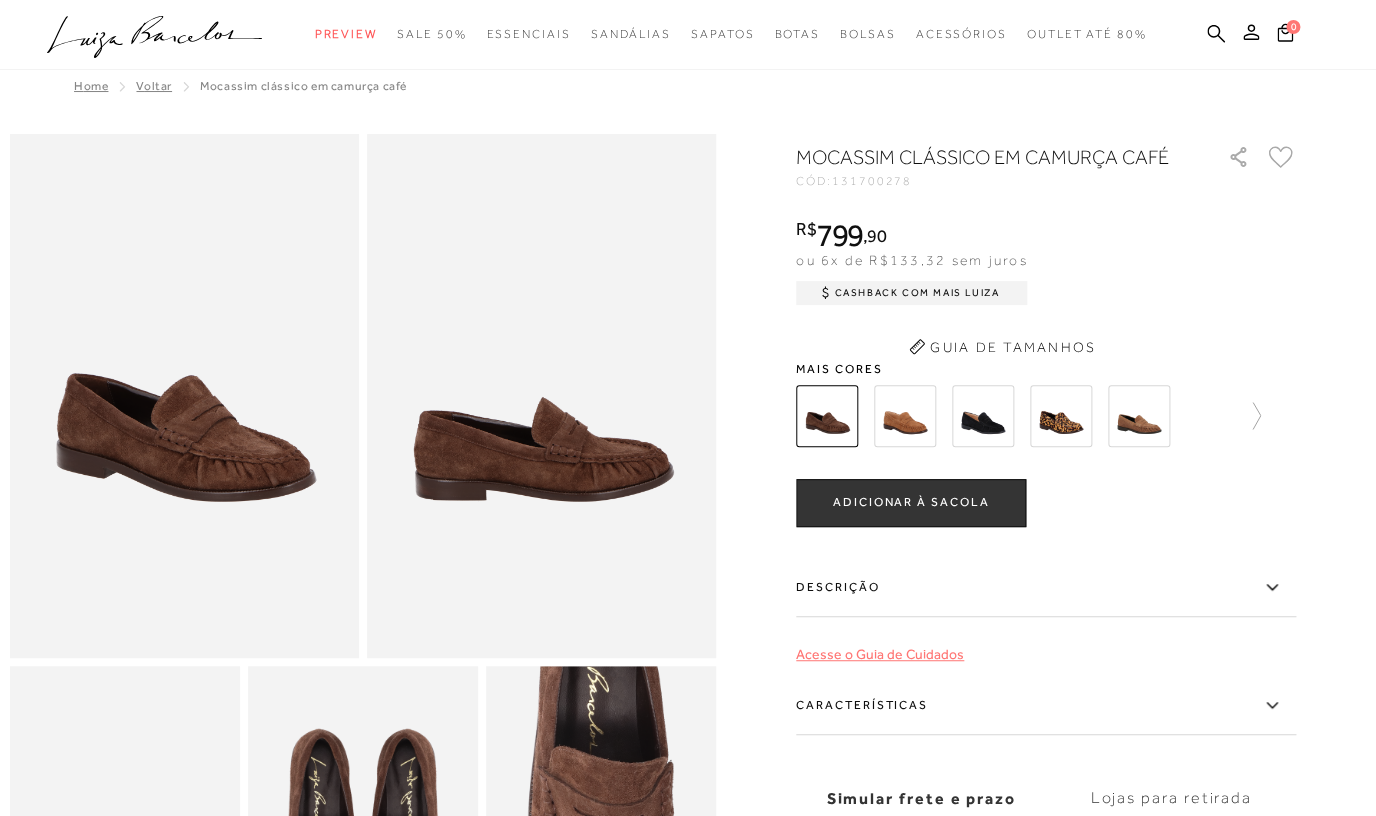 scroll, scrollTop: 0, scrollLeft: 0, axis: both 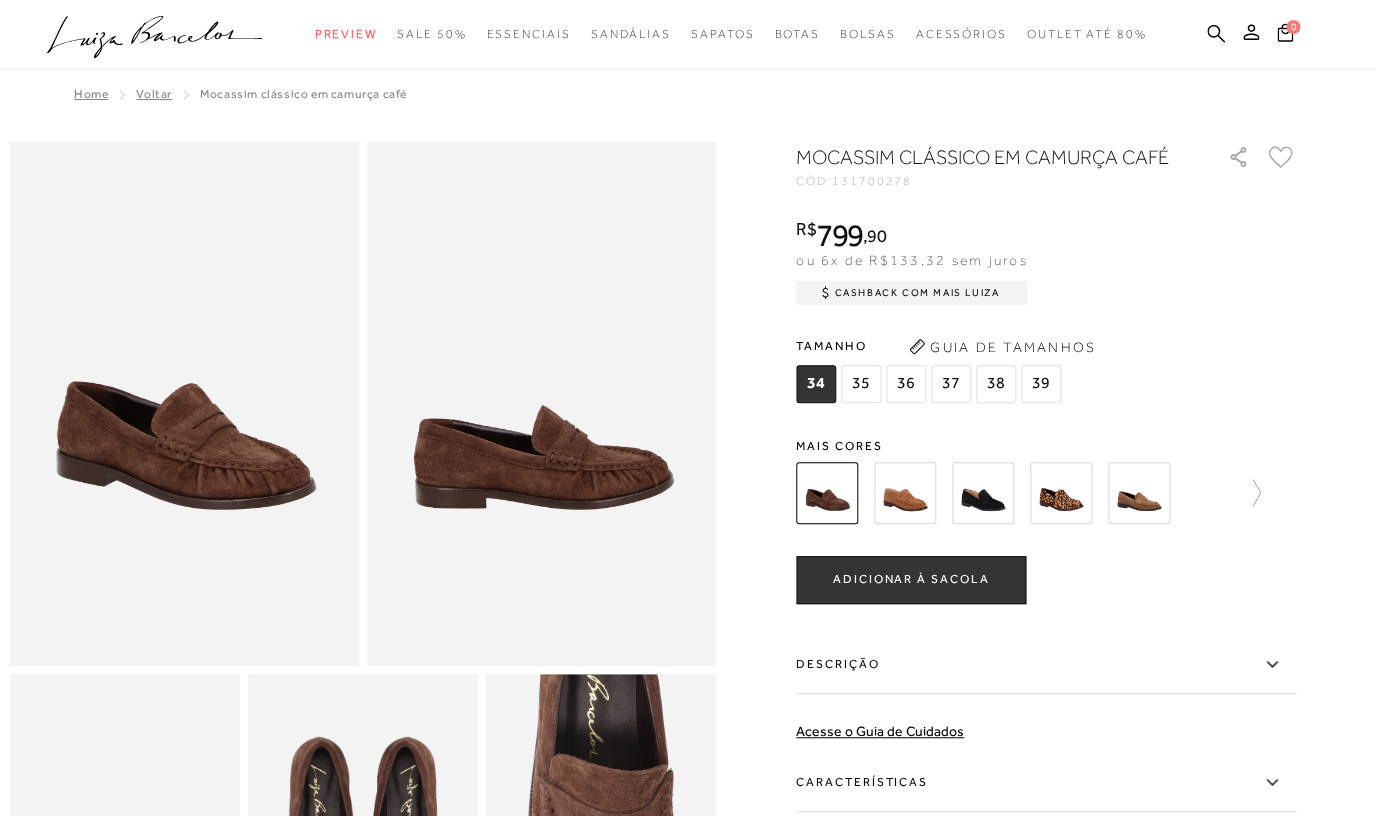 click at bounding box center [905, 493] 